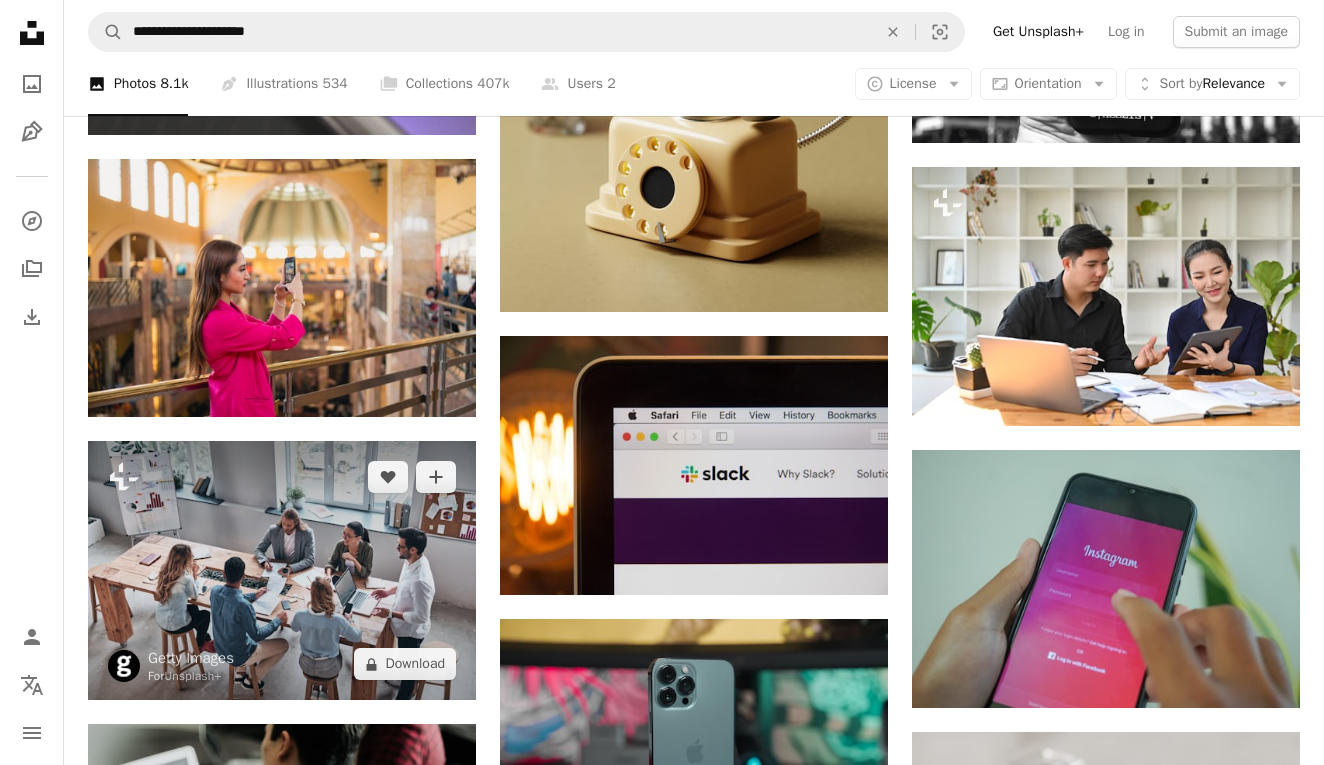 scroll, scrollTop: 16924, scrollLeft: 0, axis: vertical 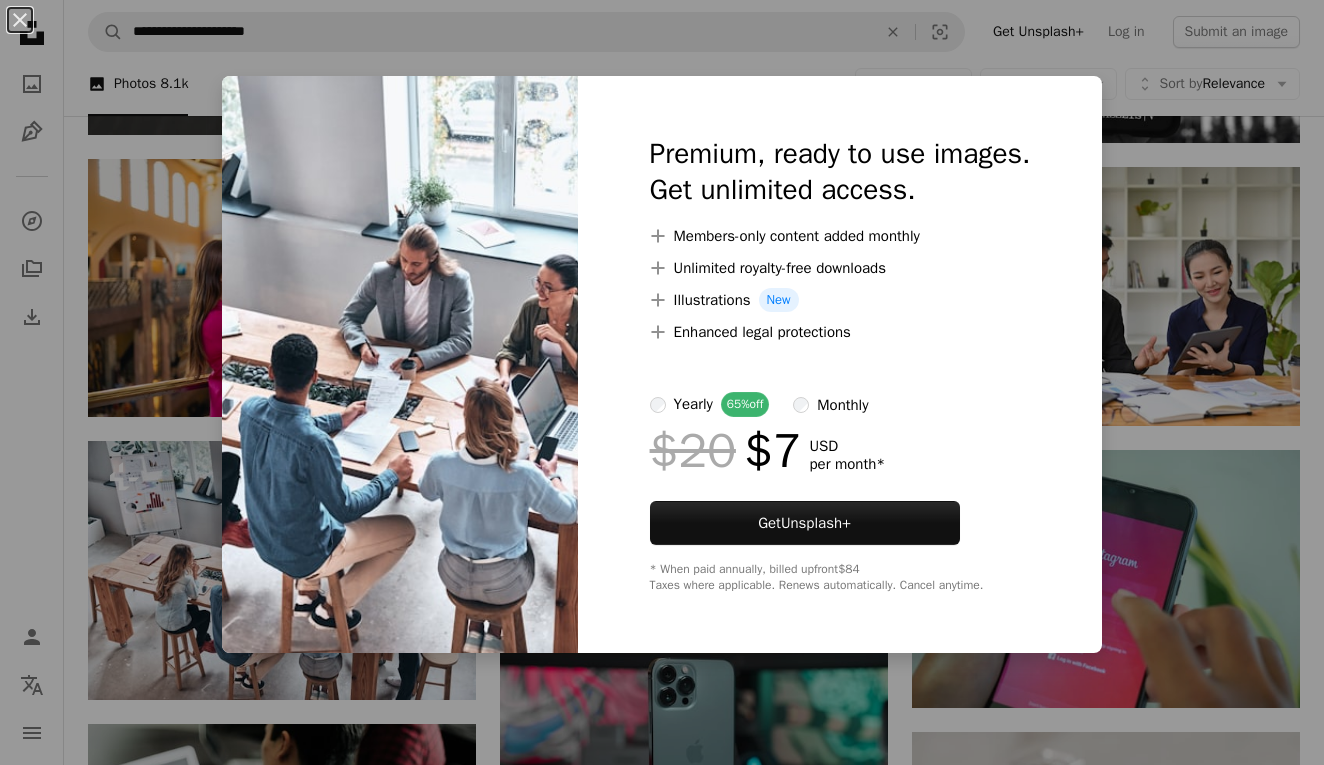 click on "An X shape Premium, ready to use images. Get unlimited access. A plus sign Members-only content added monthly A plus sign Unlimited royalty-free downloads A plus sign Illustrations  New A plus sign Enhanced legal protections yearly 65%  off monthly $20   $7 USD per month * Get  Unsplash+ * When paid annually, billed upfront  $84 Taxes where applicable. Renews automatically. Cancel anytime." at bounding box center [662, 382] 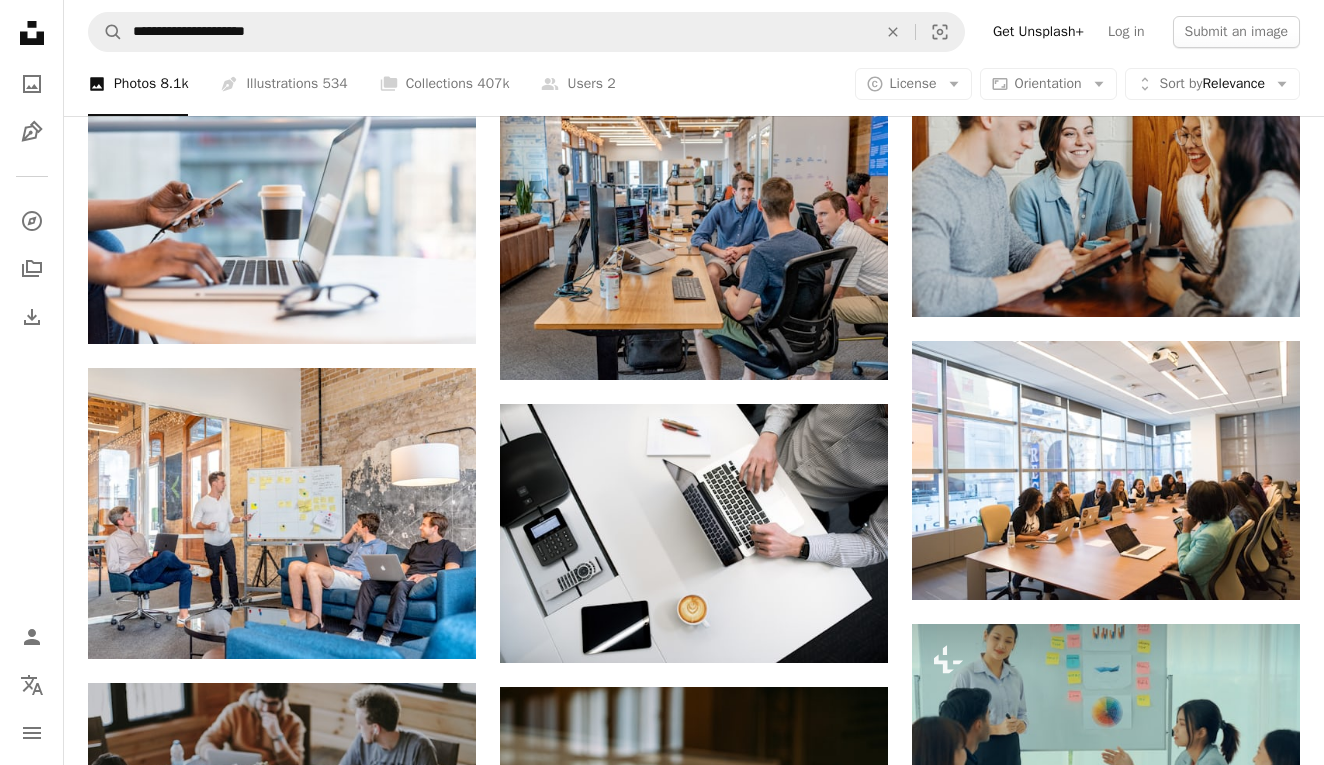 scroll, scrollTop: 979, scrollLeft: 0, axis: vertical 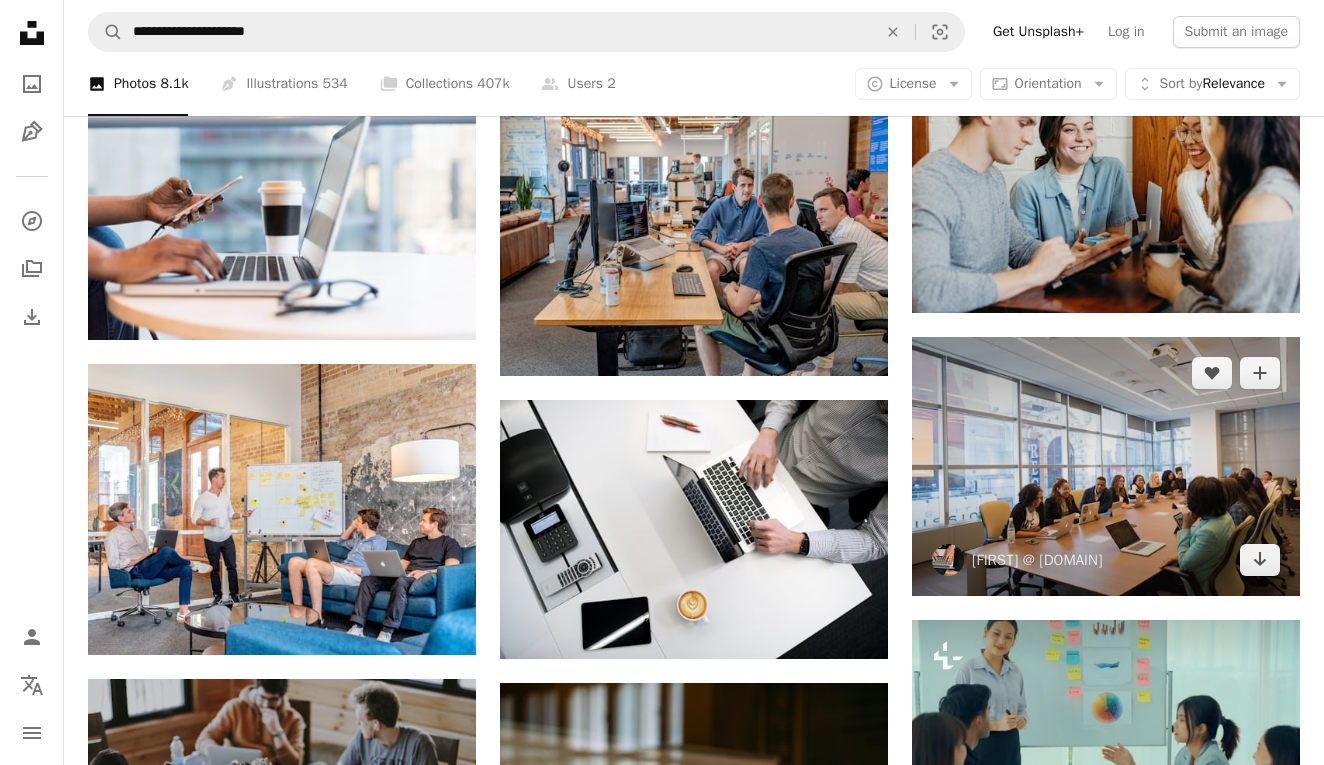 click at bounding box center [1106, 466] 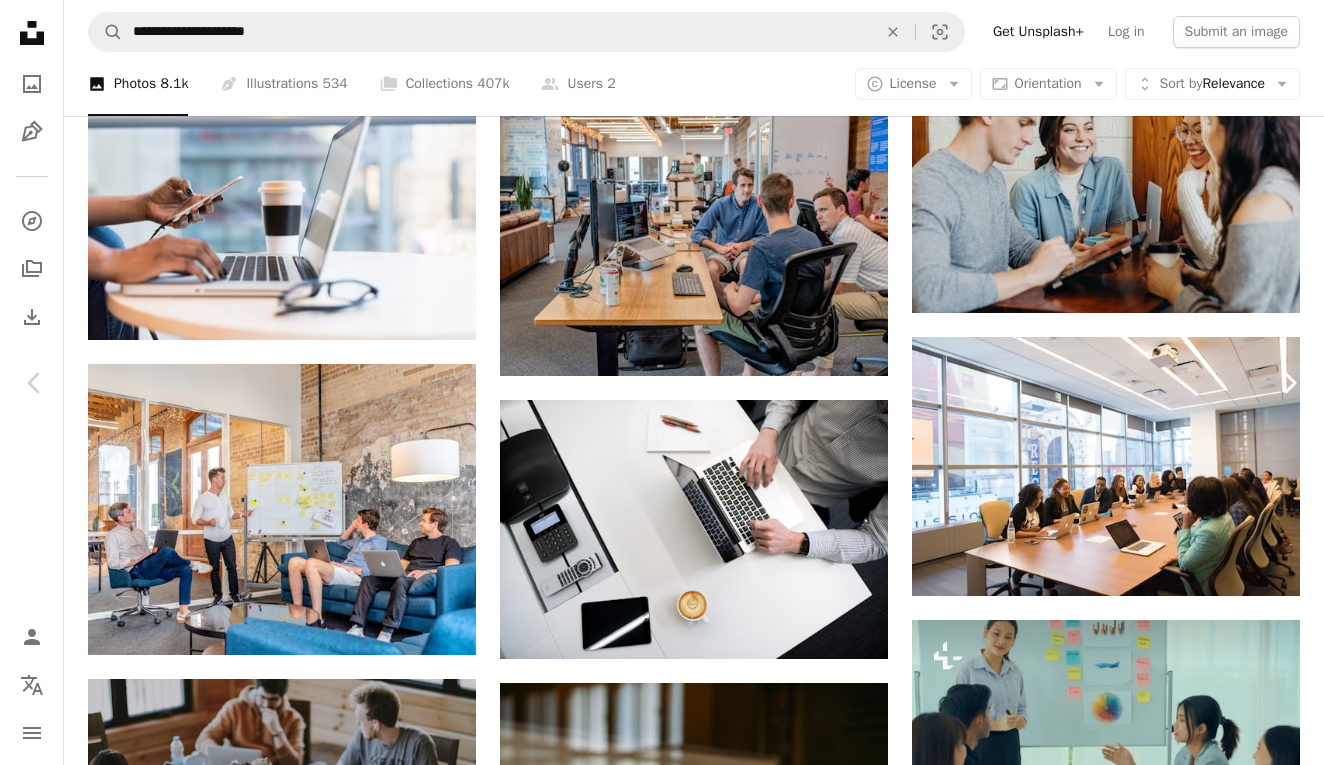 click on "Chevron right" at bounding box center (1289, 383) 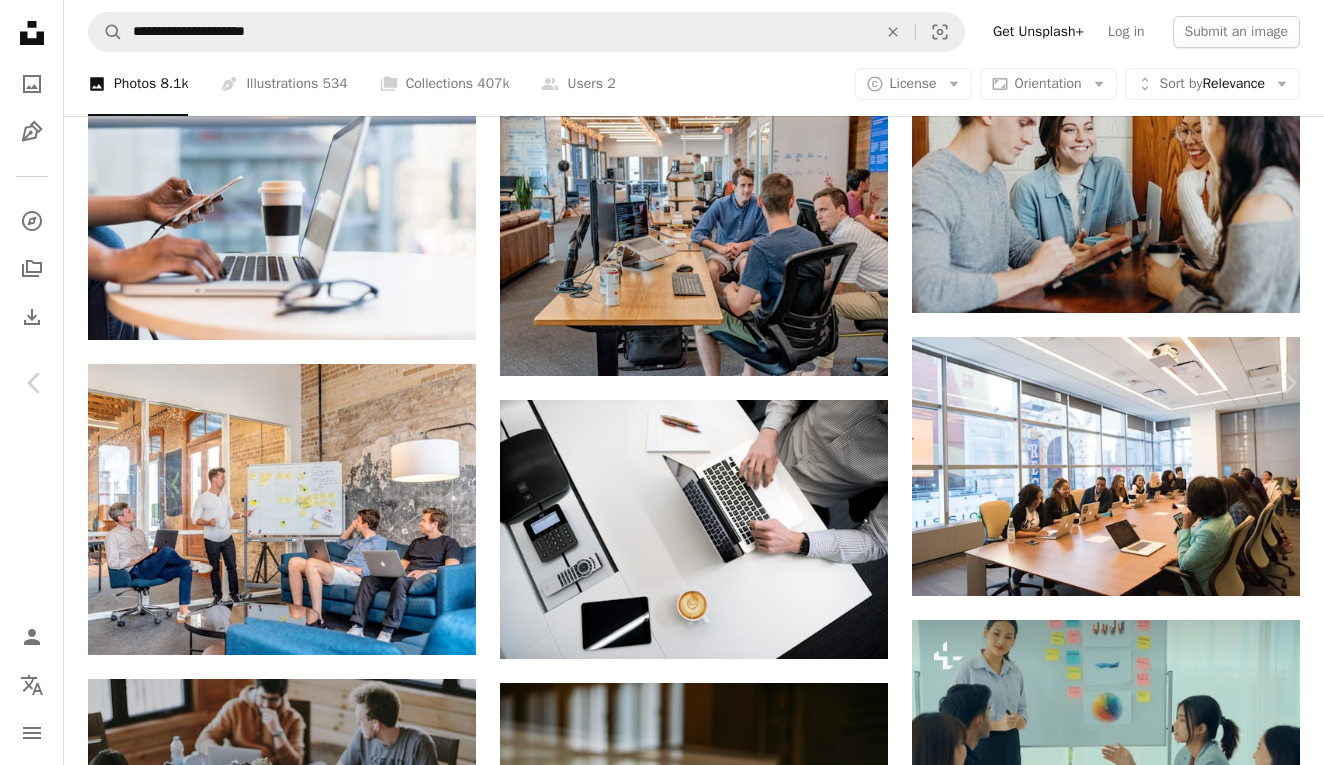 click on "An X shape" at bounding box center (20, 20) 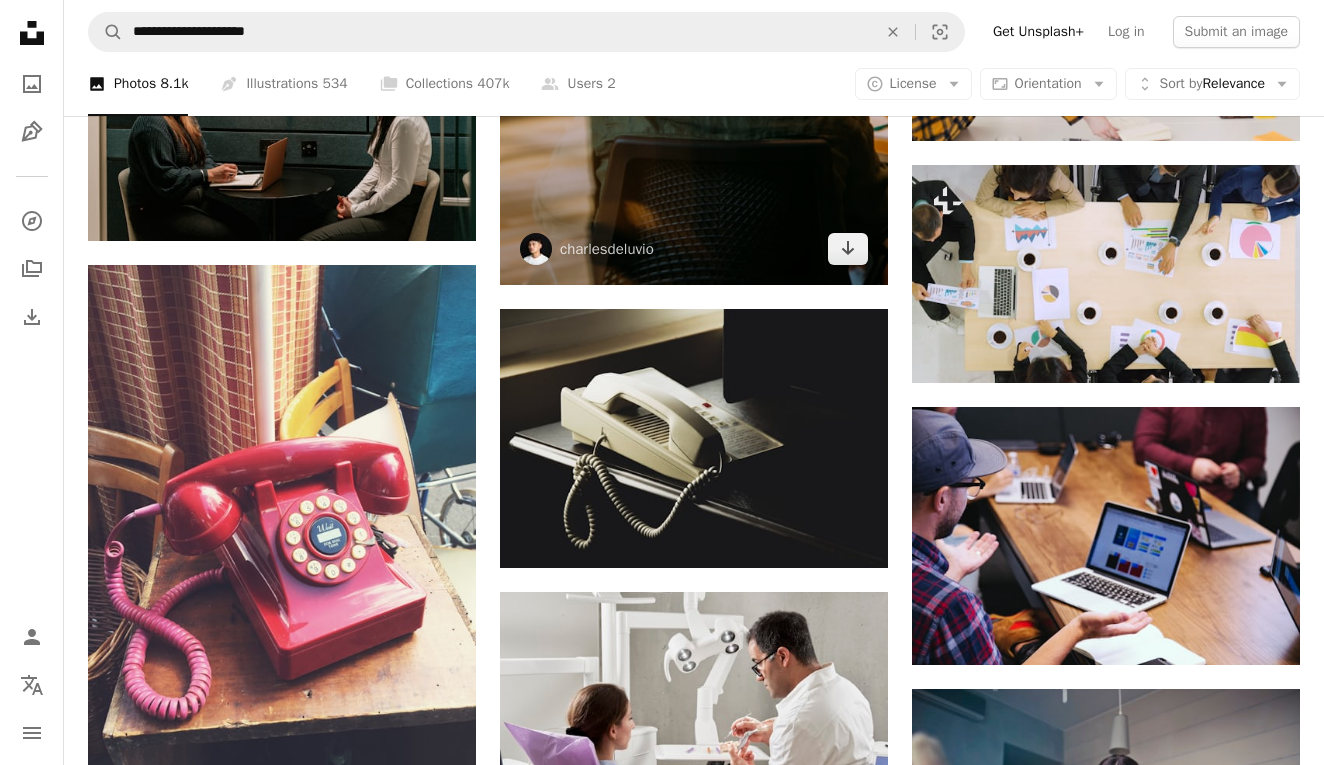 scroll, scrollTop: 1892, scrollLeft: 0, axis: vertical 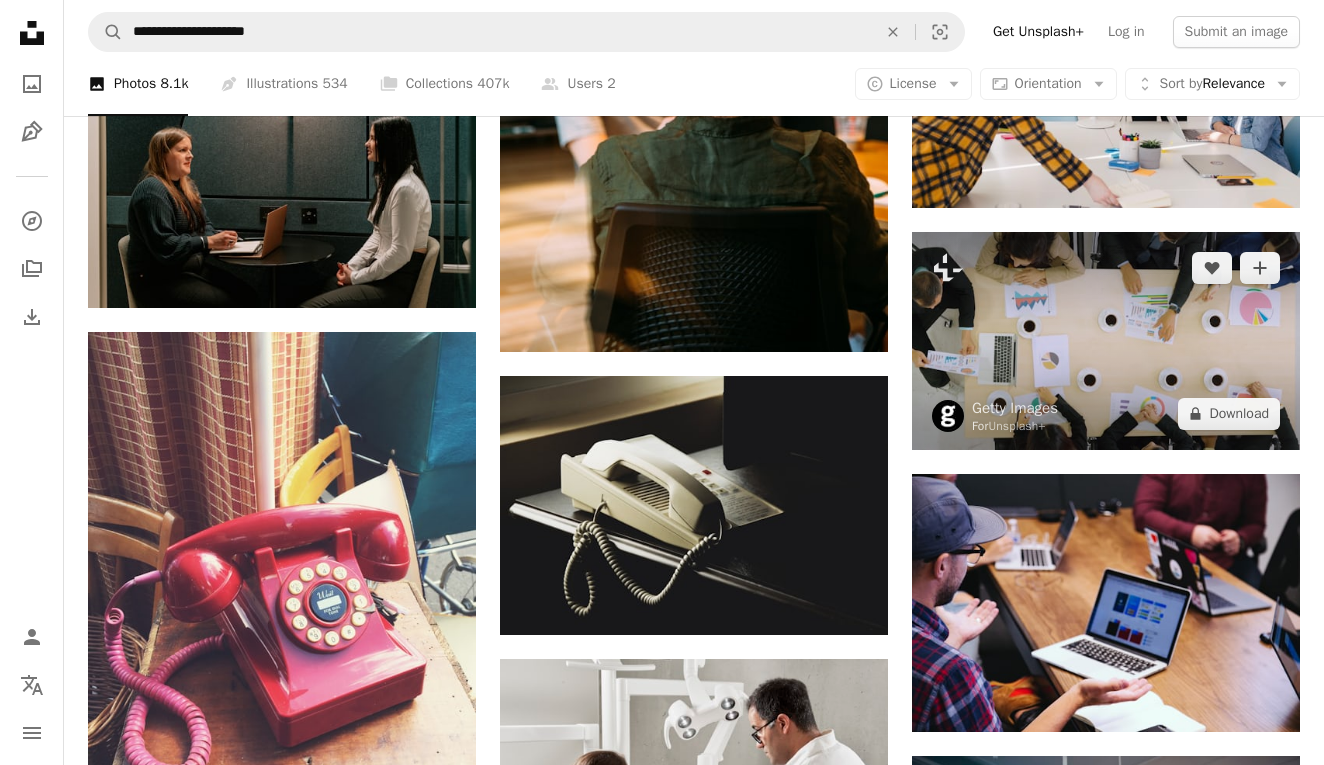 click at bounding box center [1106, 341] 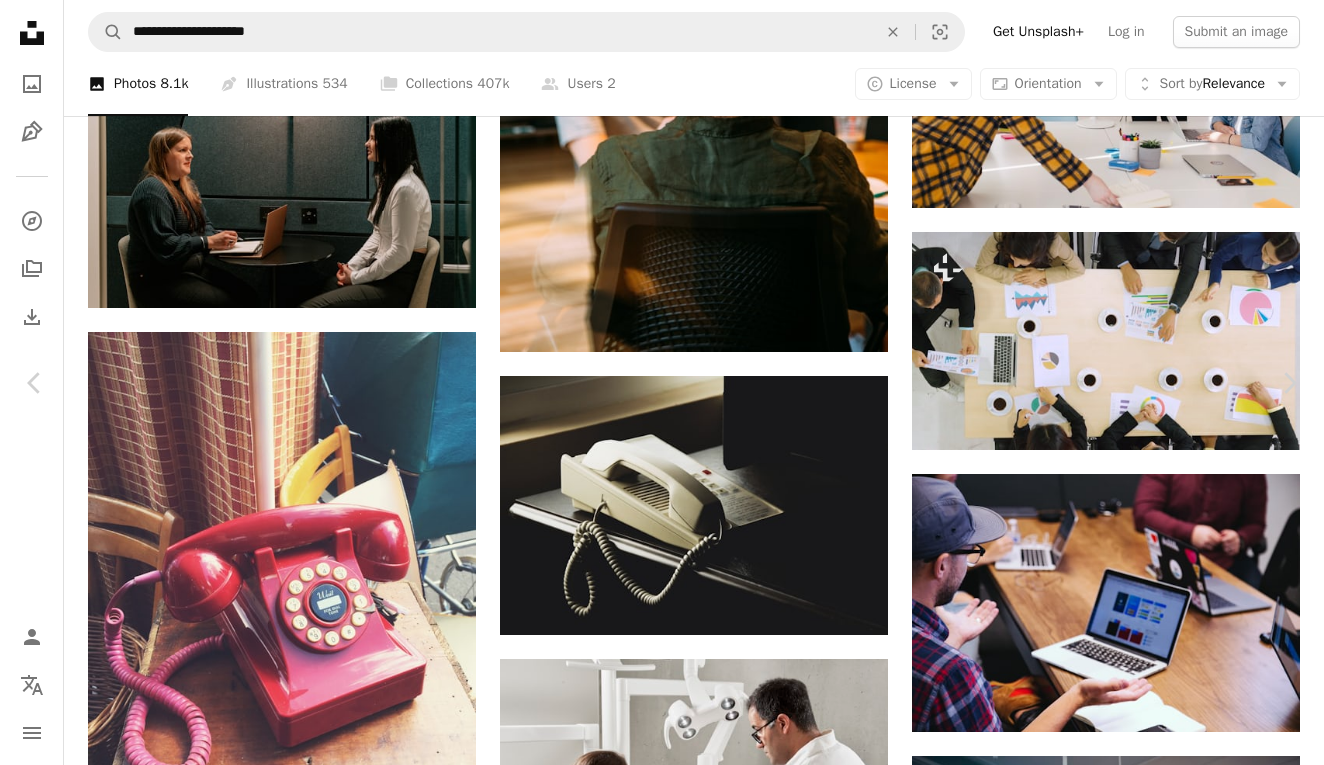 click on "An X shape" at bounding box center [20, 20] 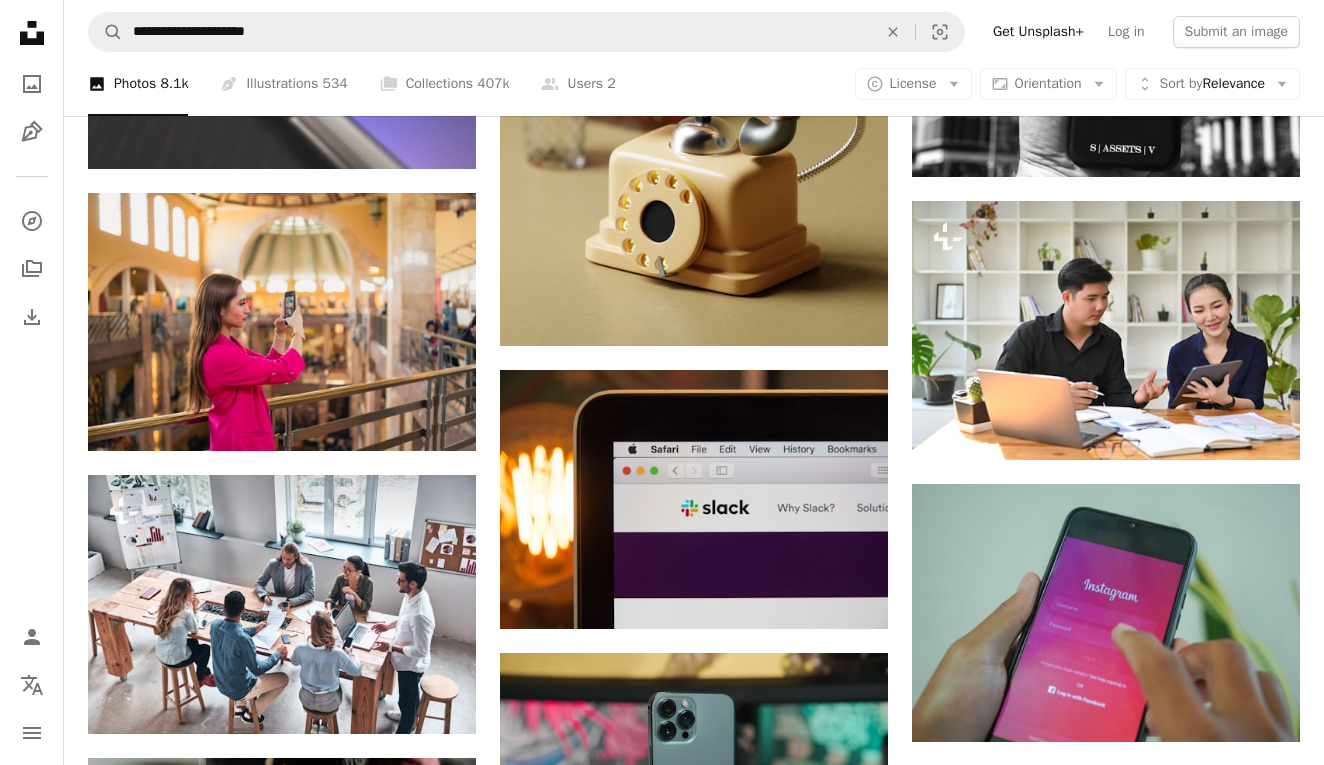 scroll, scrollTop: 16893, scrollLeft: 0, axis: vertical 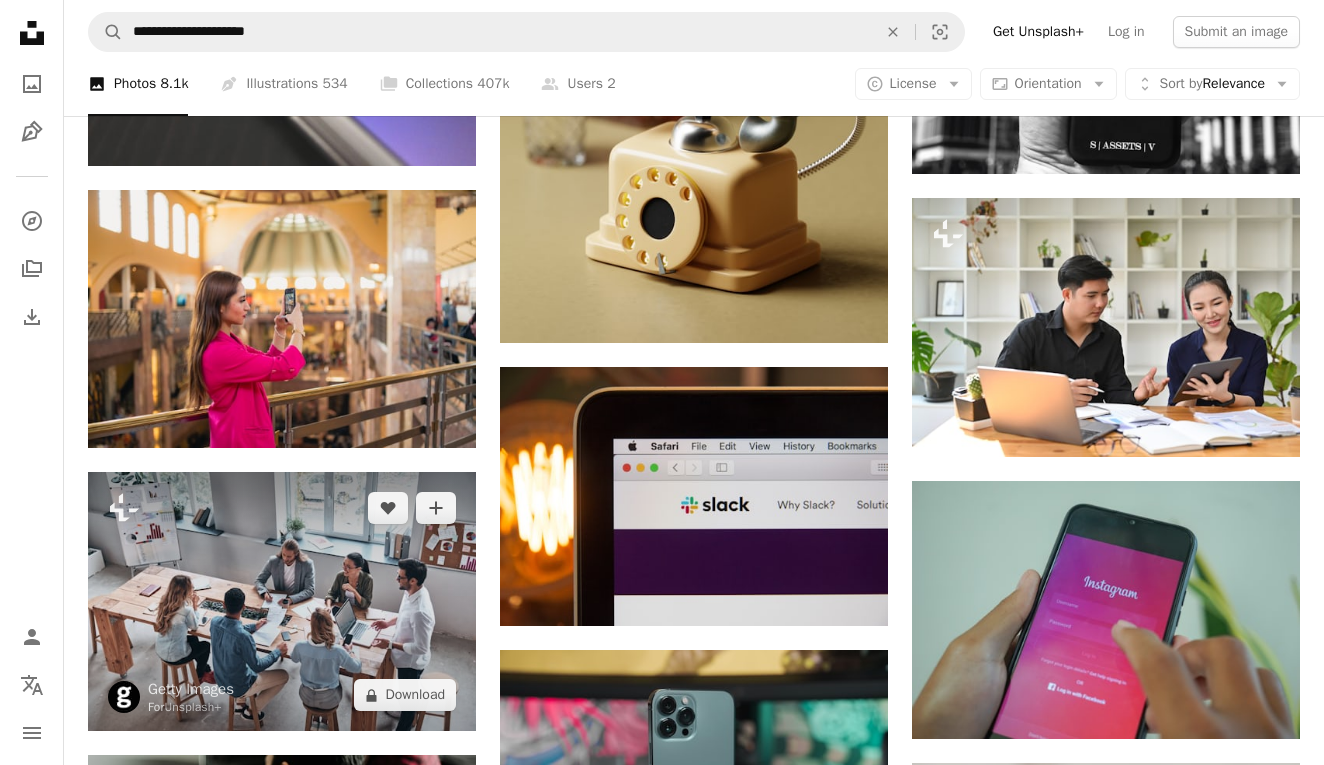 click at bounding box center [282, 601] 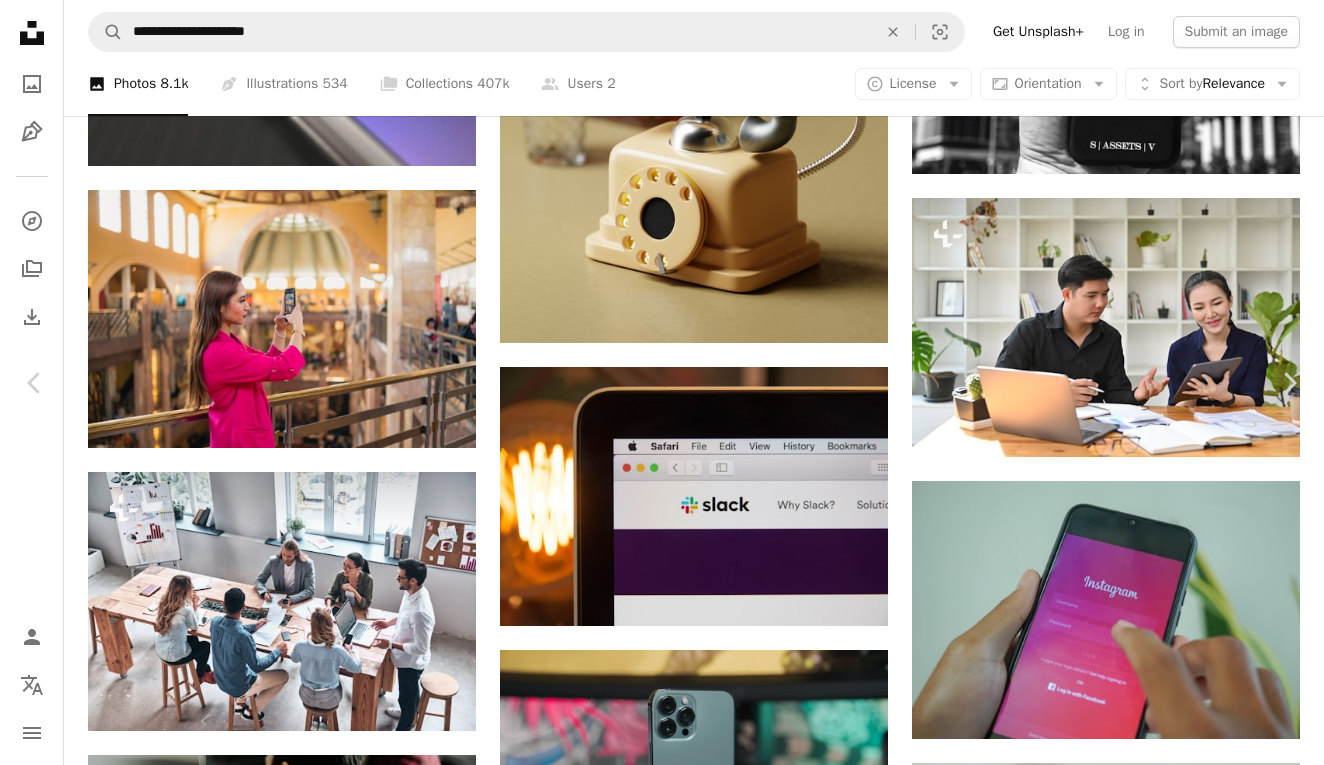 click on "An X shape" at bounding box center (20, 20) 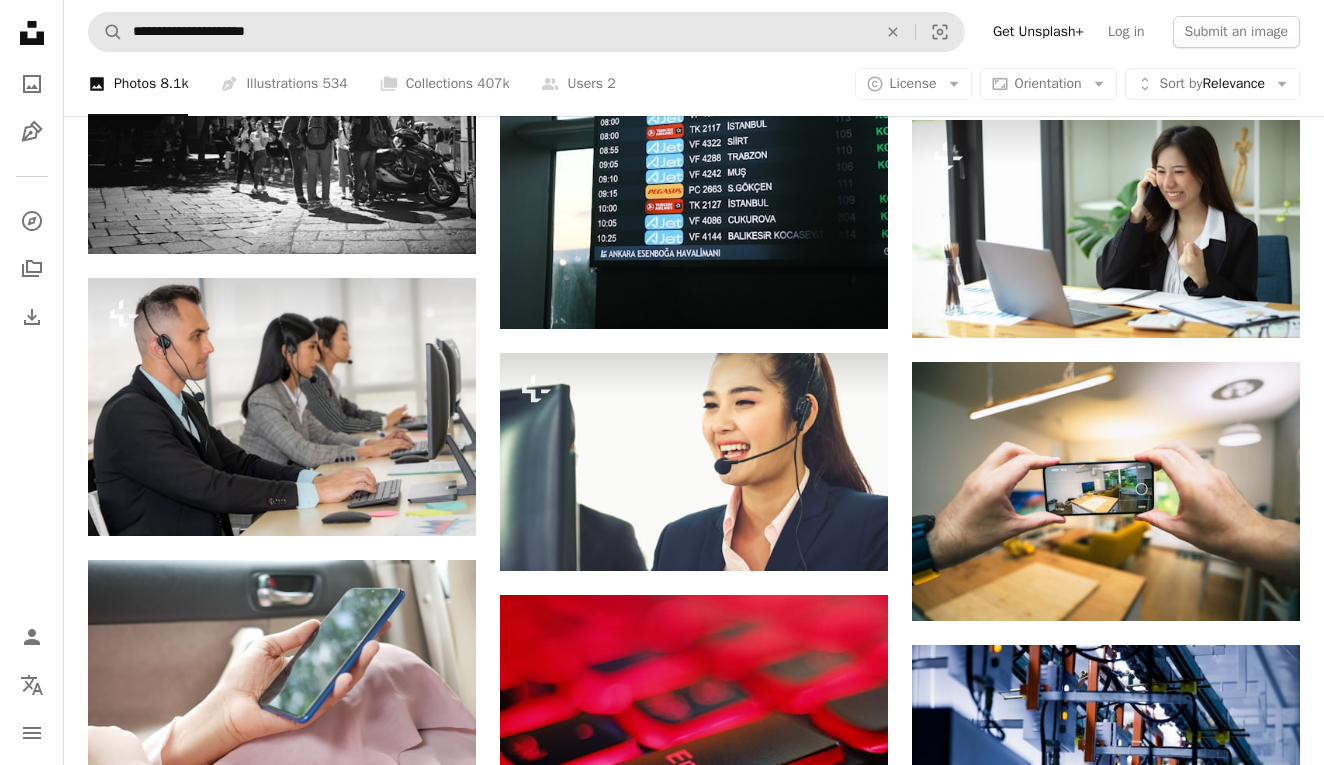 scroll, scrollTop: 20556, scrollLeft: 0, axis: vertical 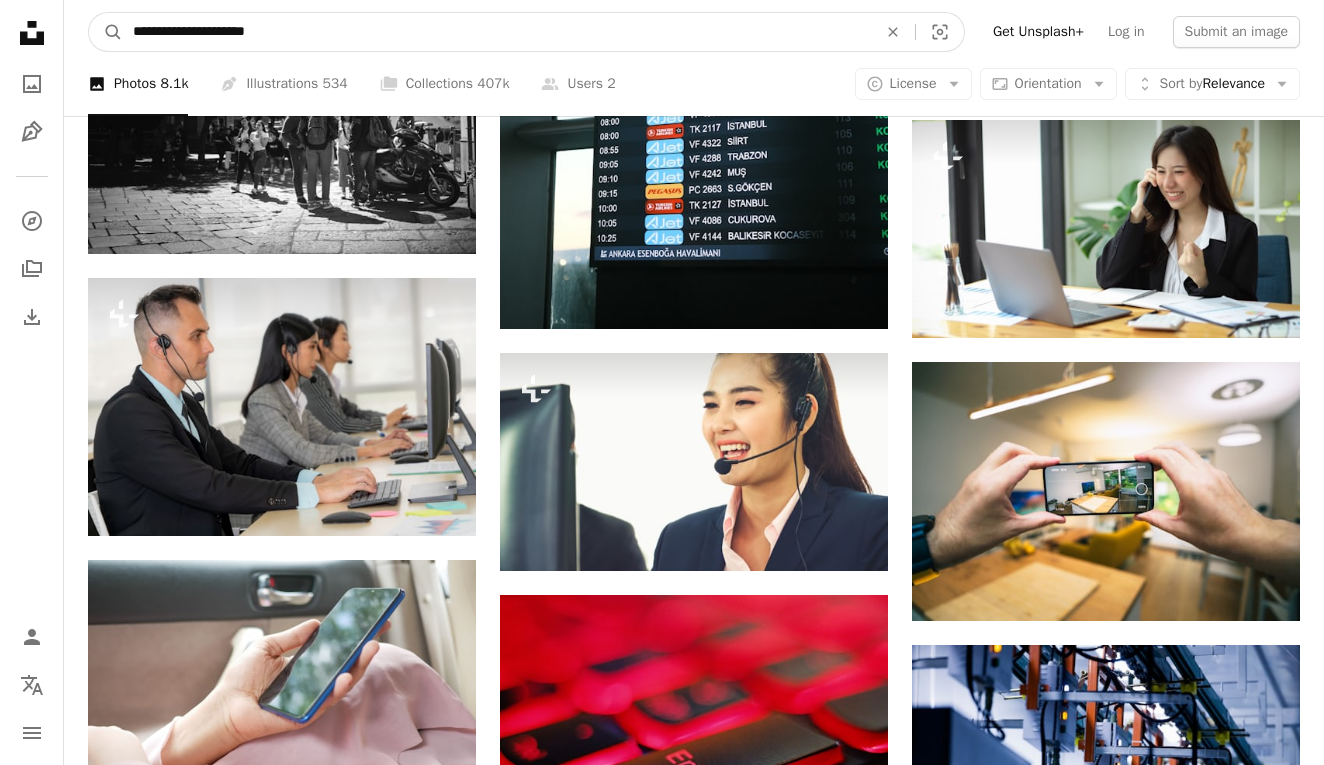 click on "**********" at bounding box center [497, 32] 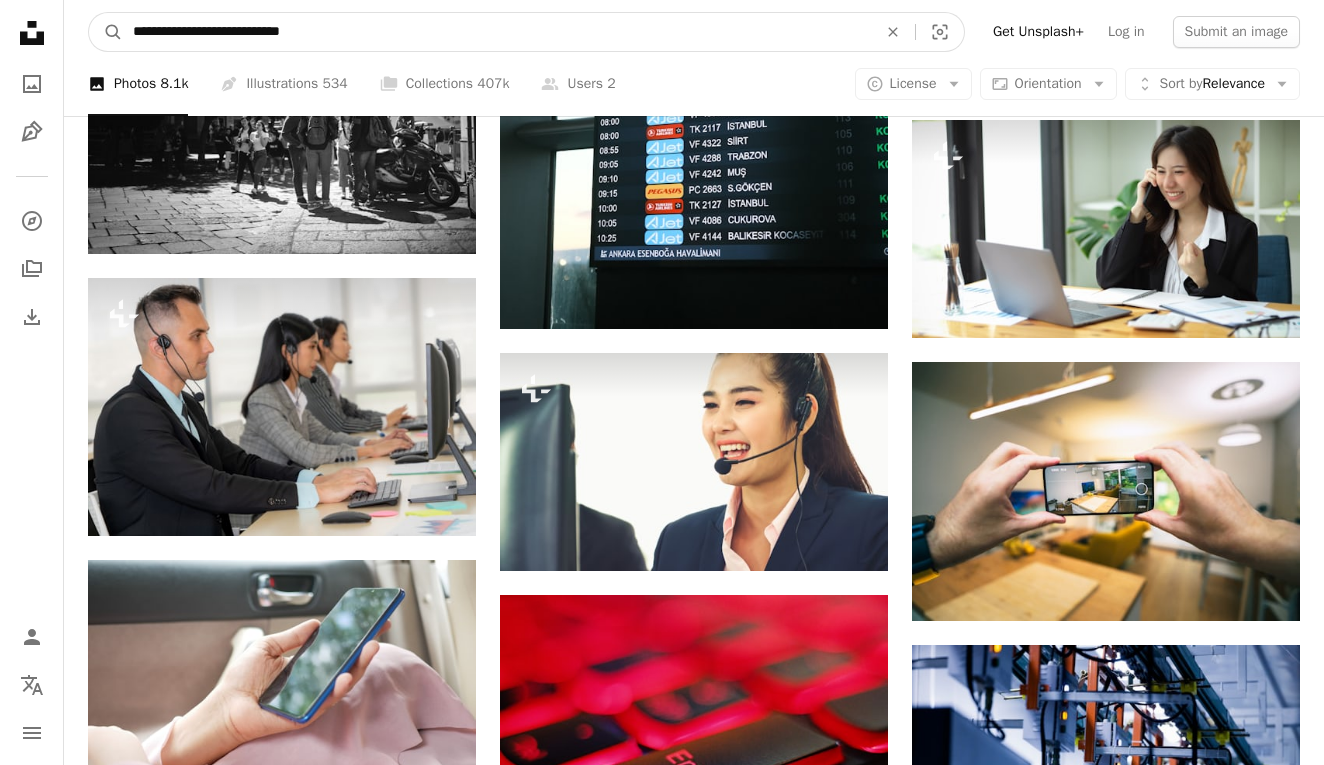 type on "**********" 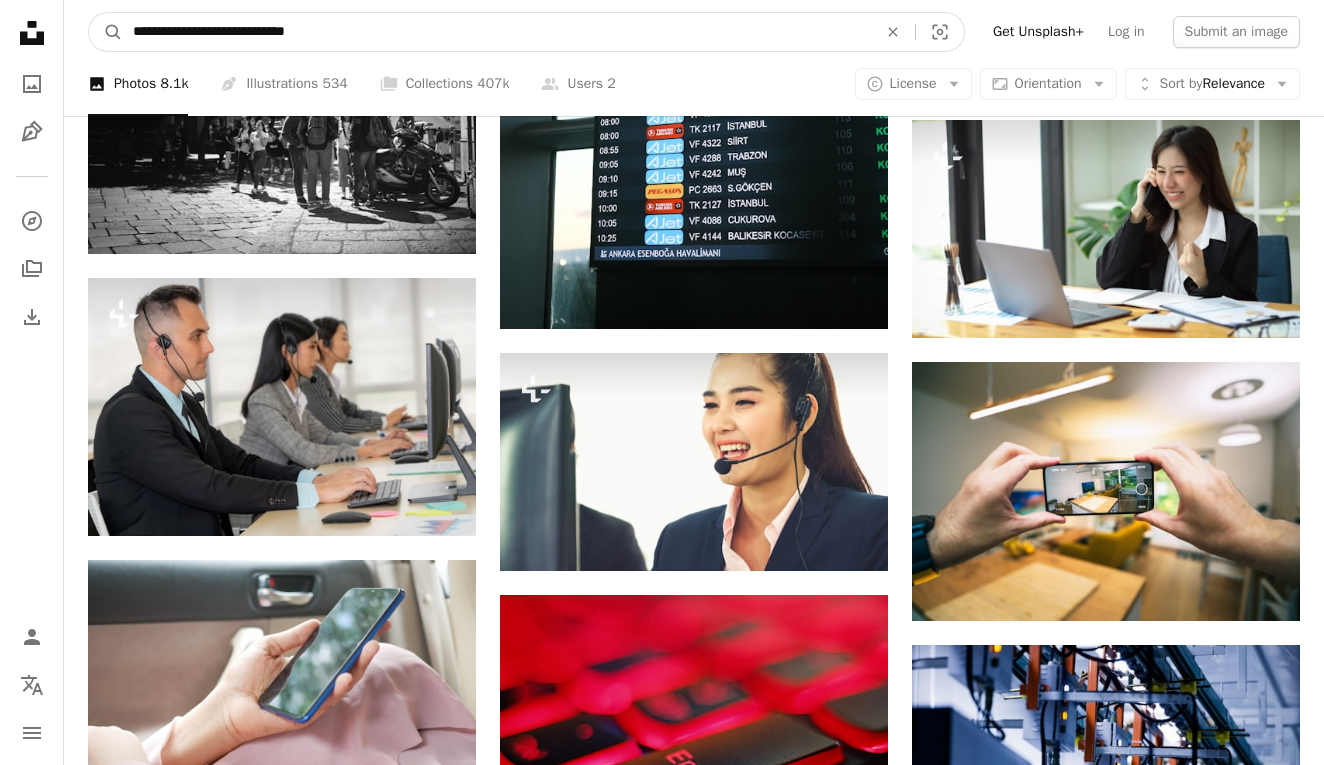 click on "A magnifying glass" at bounding box center (106, 32) 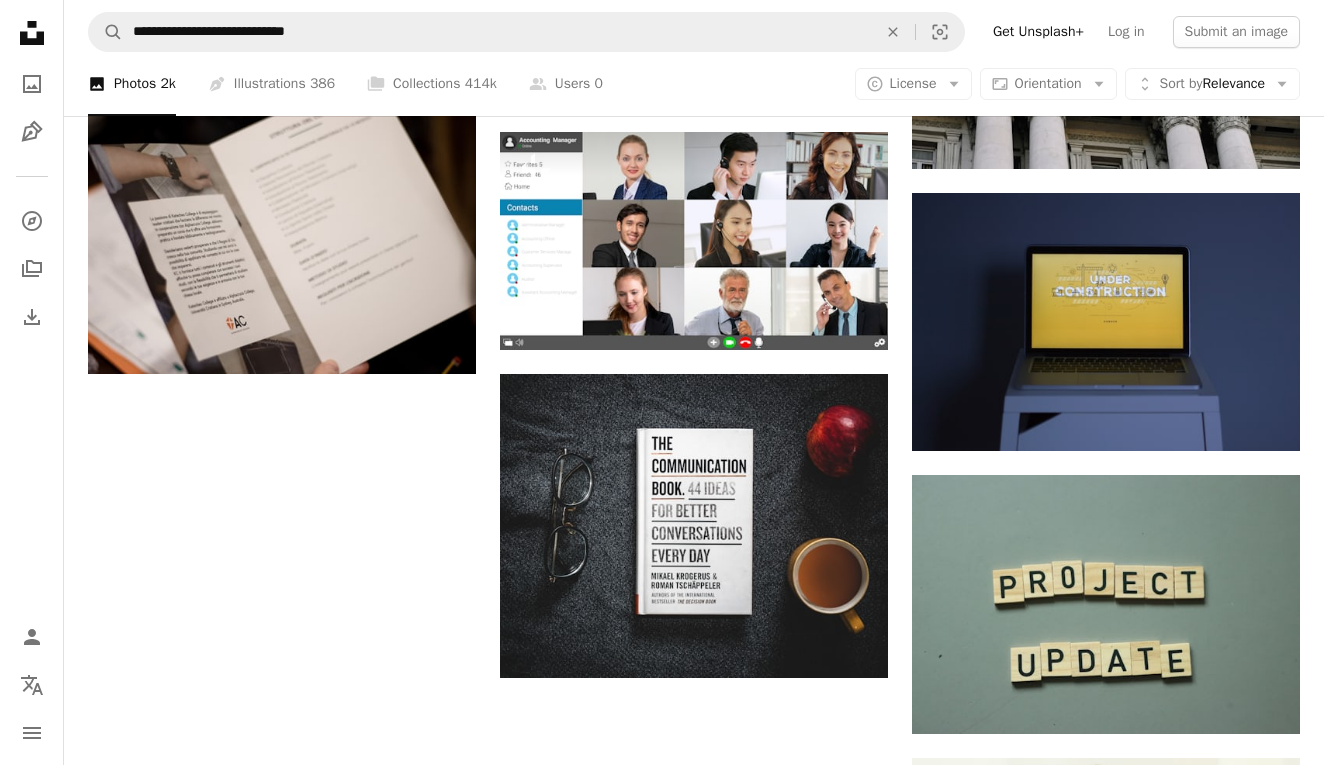 scroll, scrollTop: 2121, scrollLeft: 0, axis: vertical 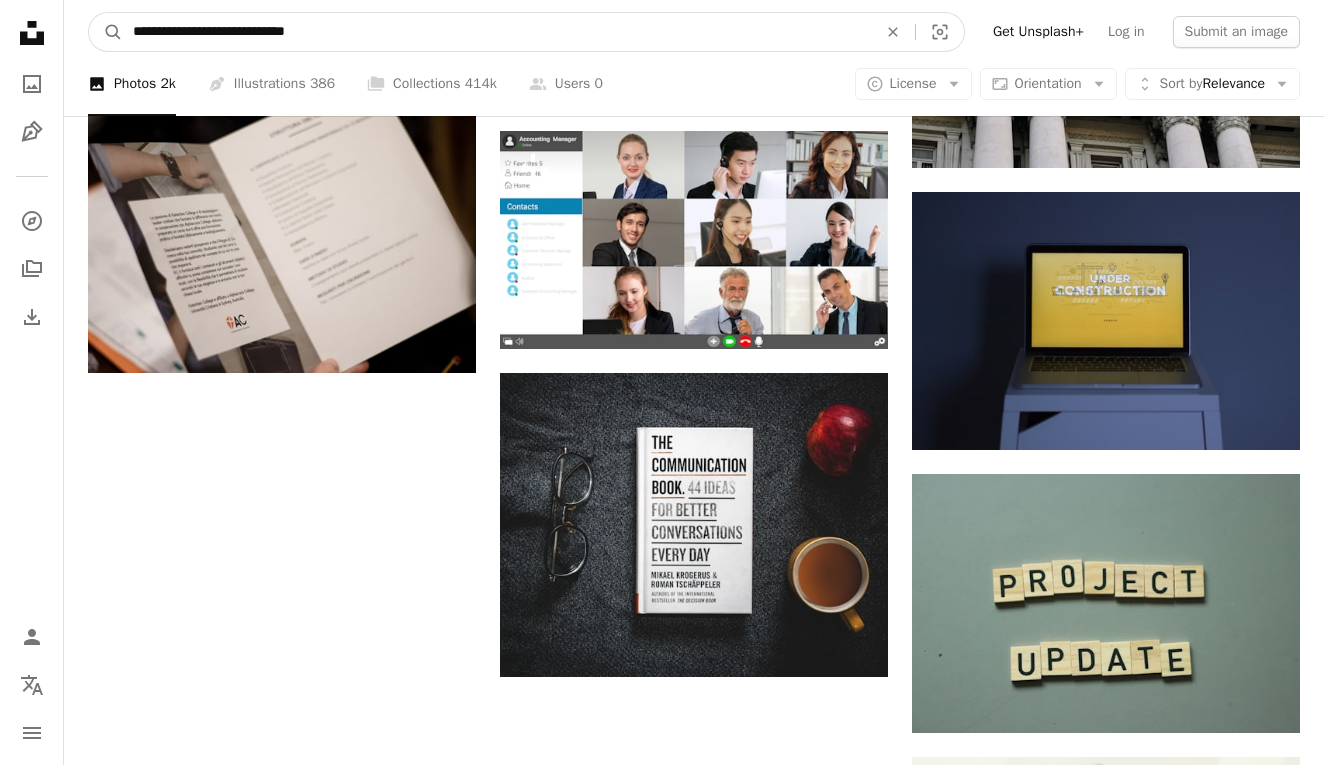click on "**********" at bounding box center [497, 32] 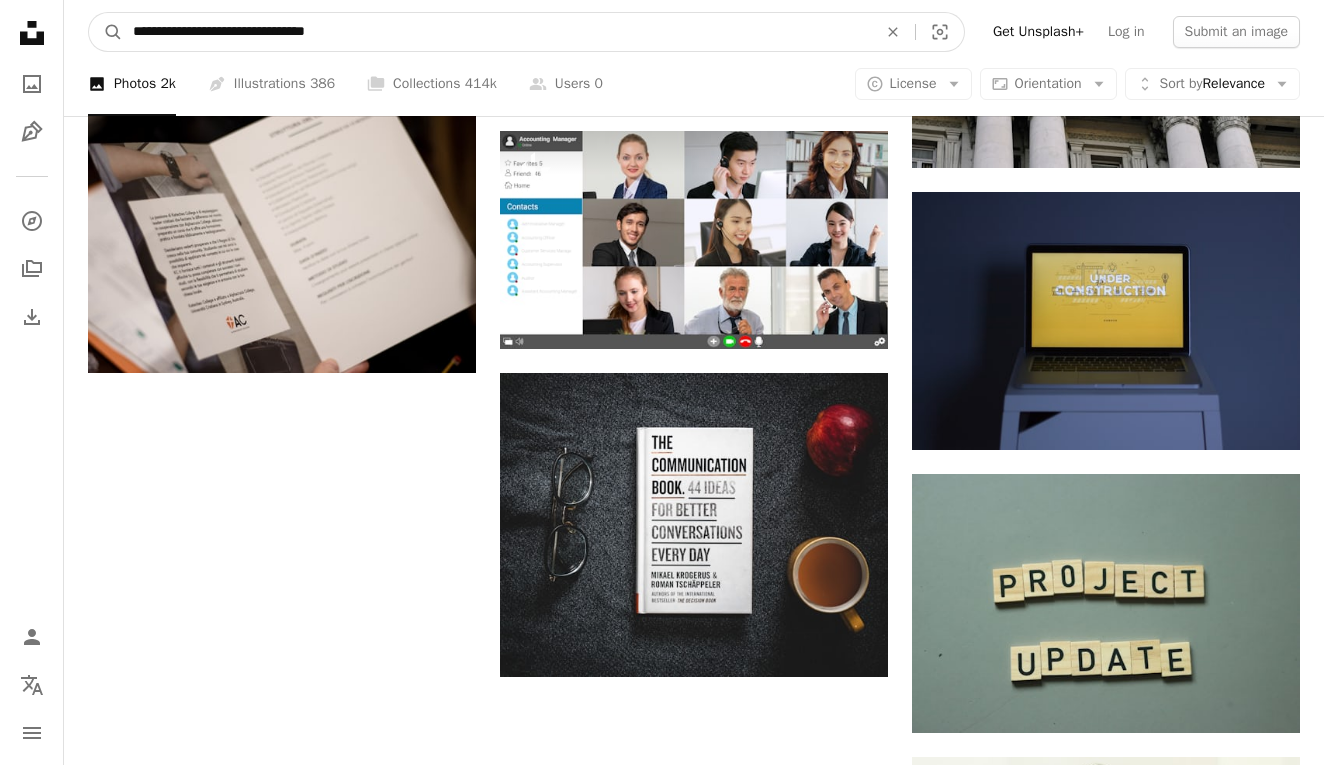 type on "**********" 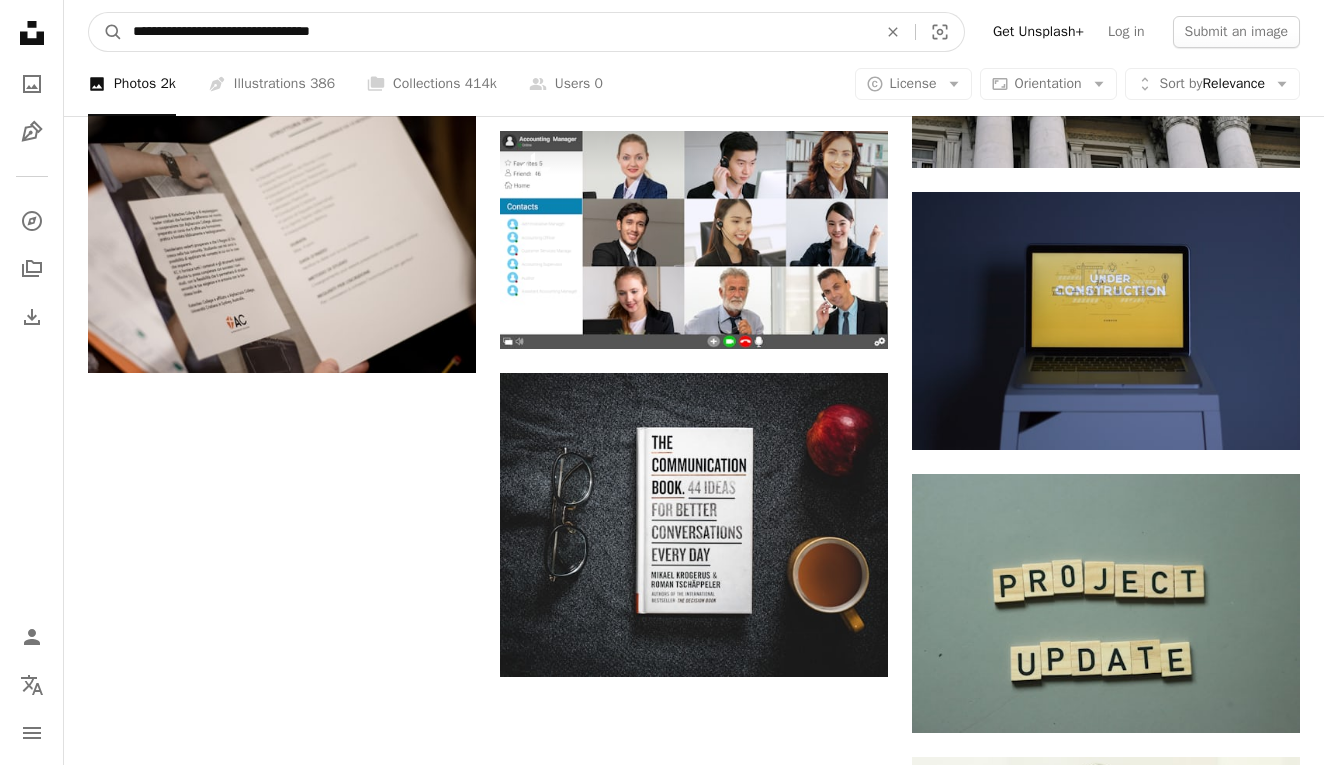 click on "A magnifying glass" at bounding box center (106, 32) 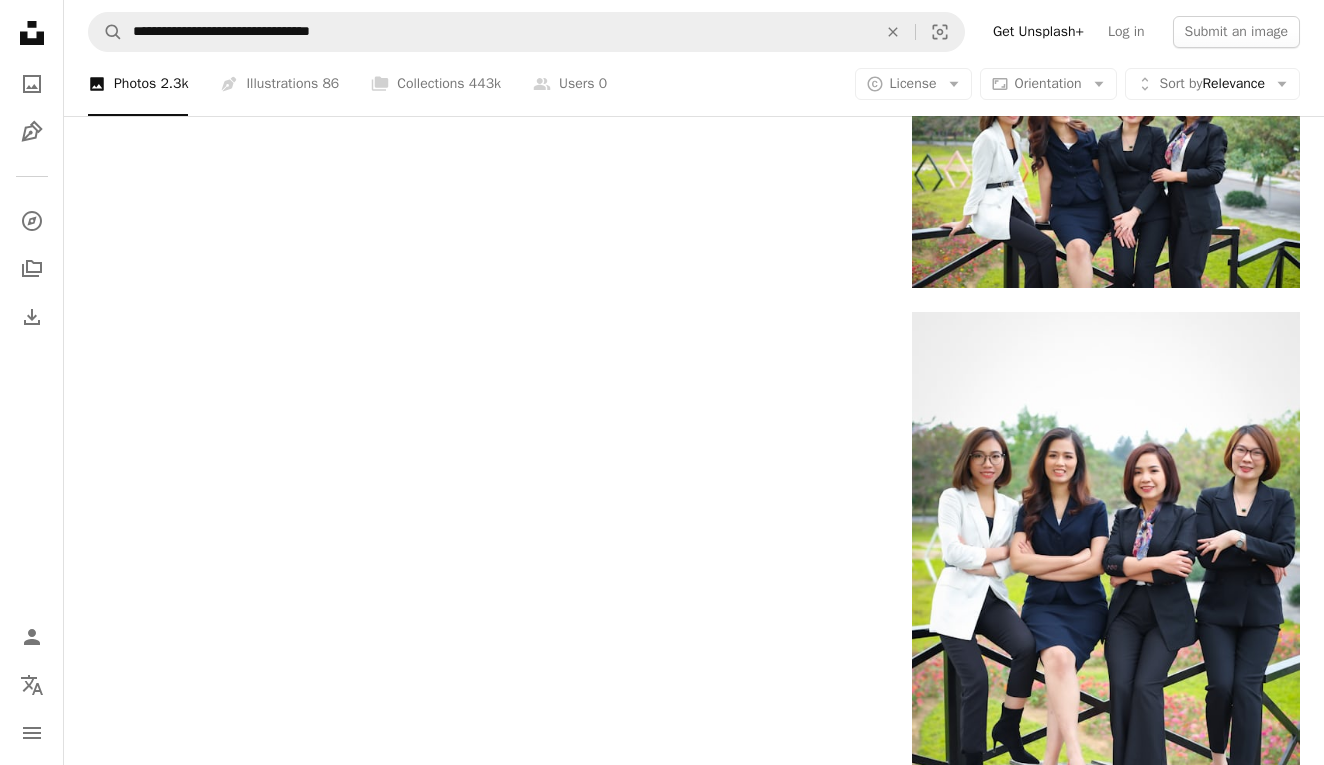 scroll, scrollTop: 2620, scrollLeft: 0, axis: vertical 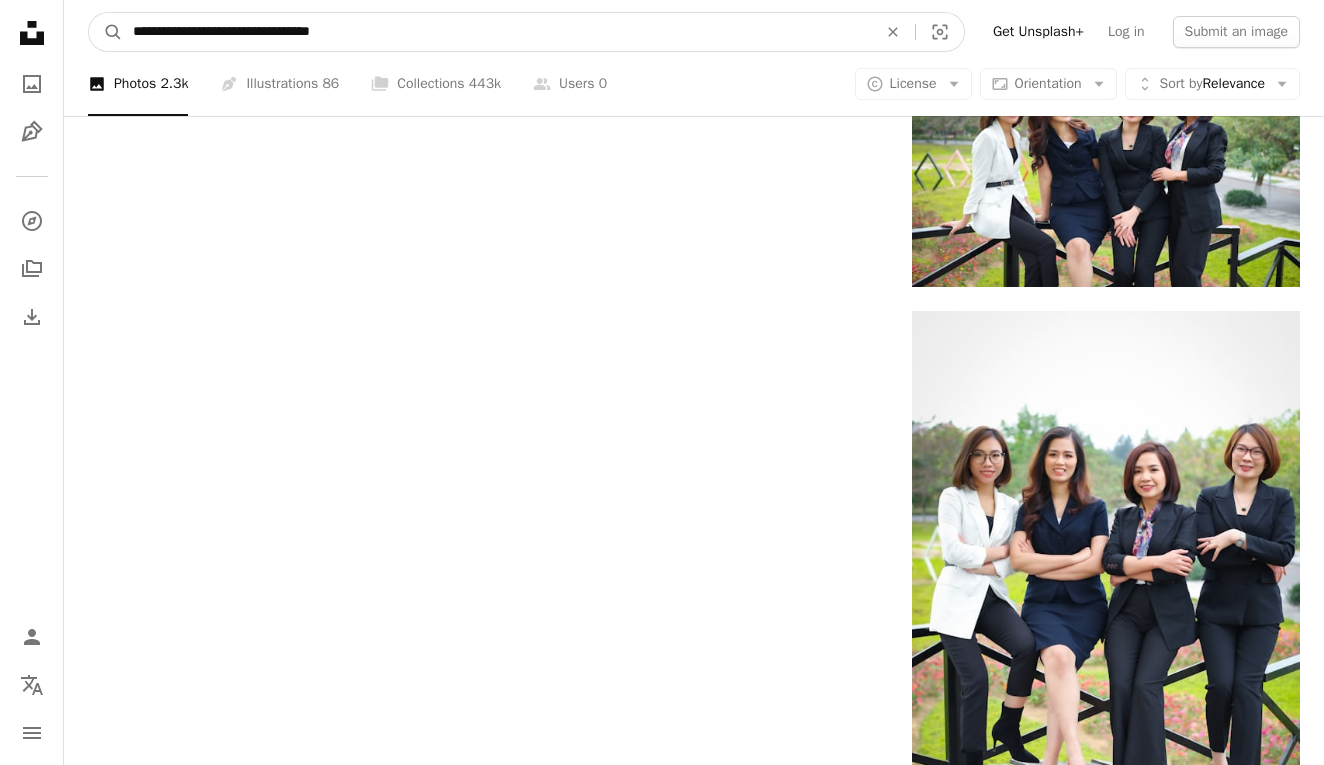 click on "**********" at bounding box center [497, 32] 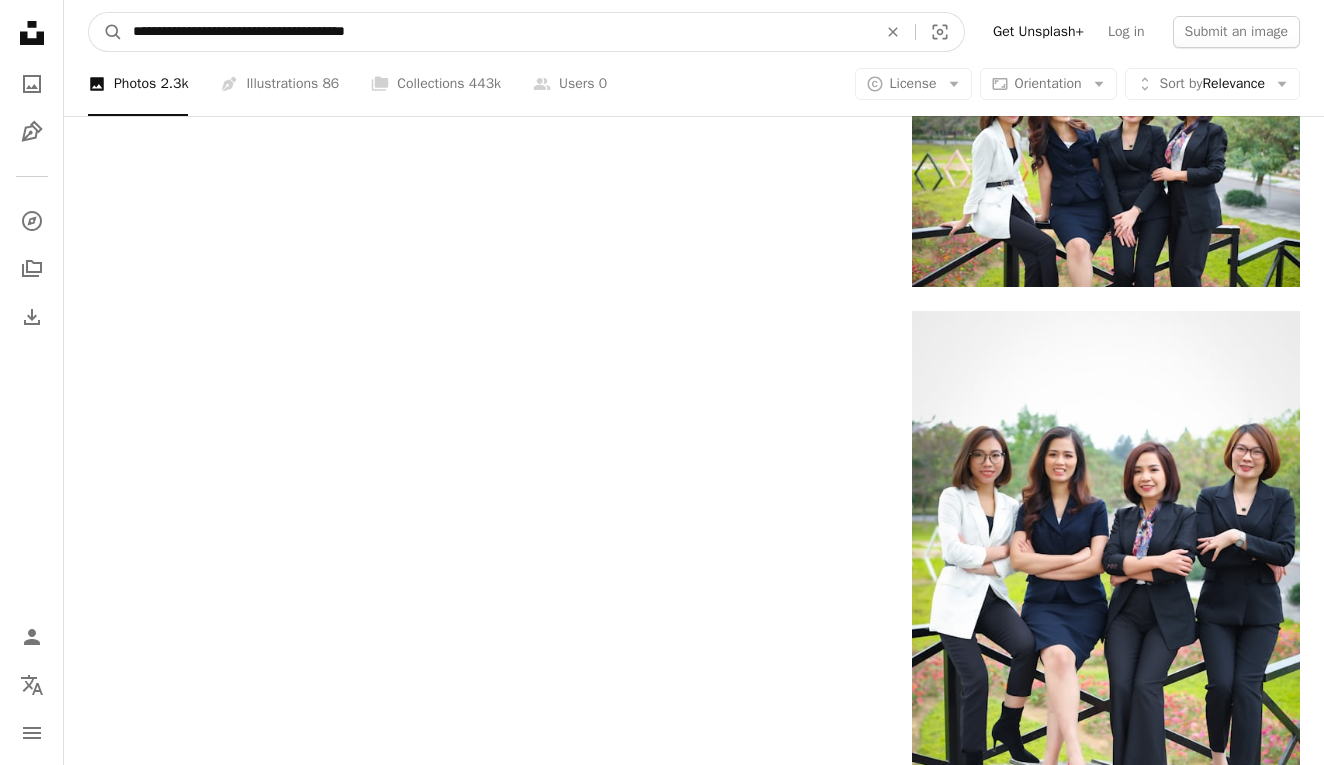 type on "**********" 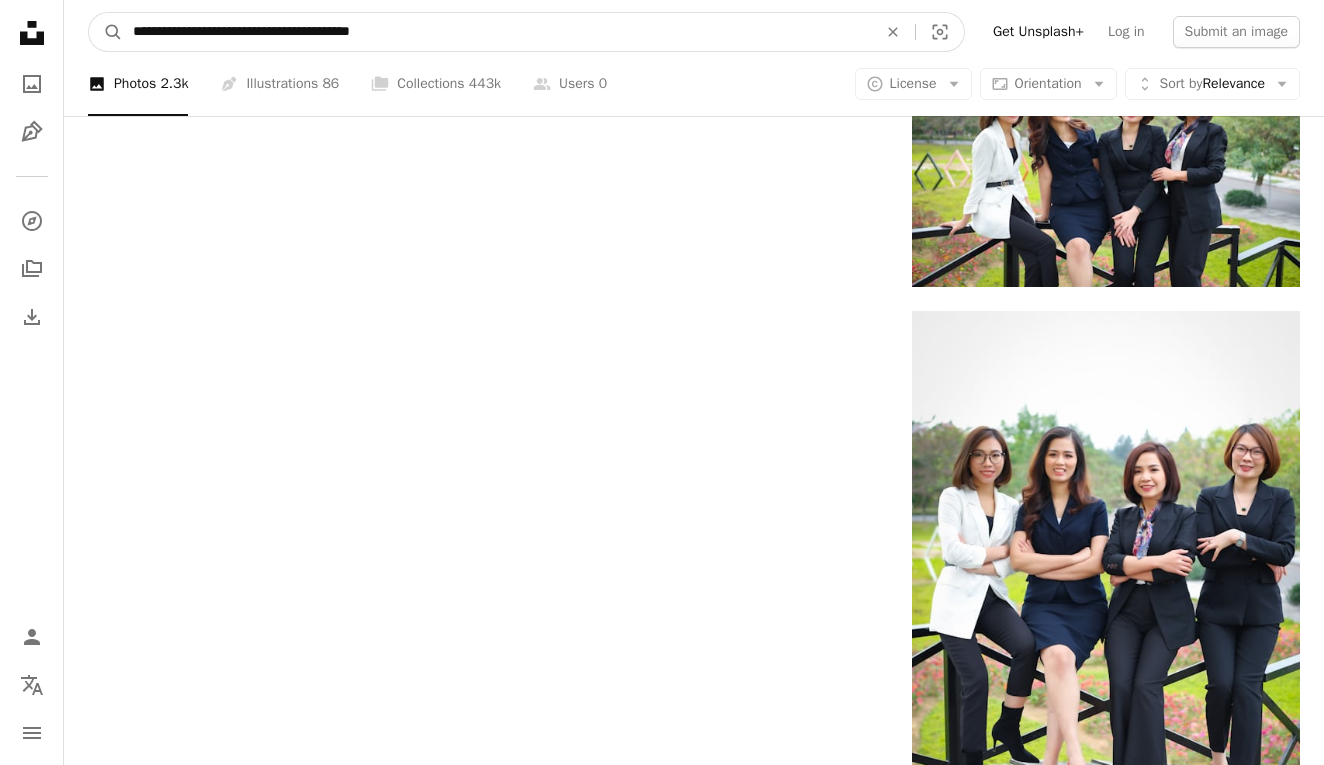 click on "A magnifying glass" at bounding box center [106, 32] 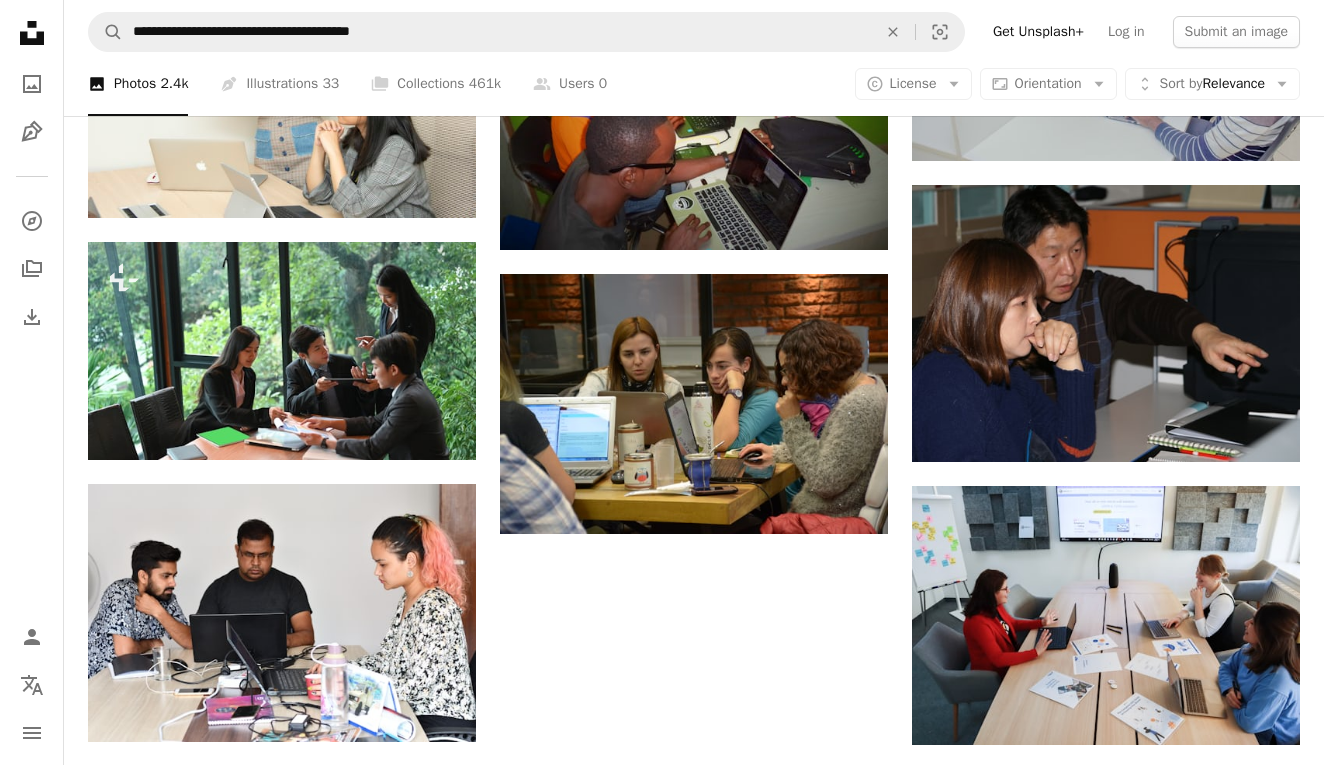 scroll, scrollTop: 2492, scrollLeft: 0, axis: vertical 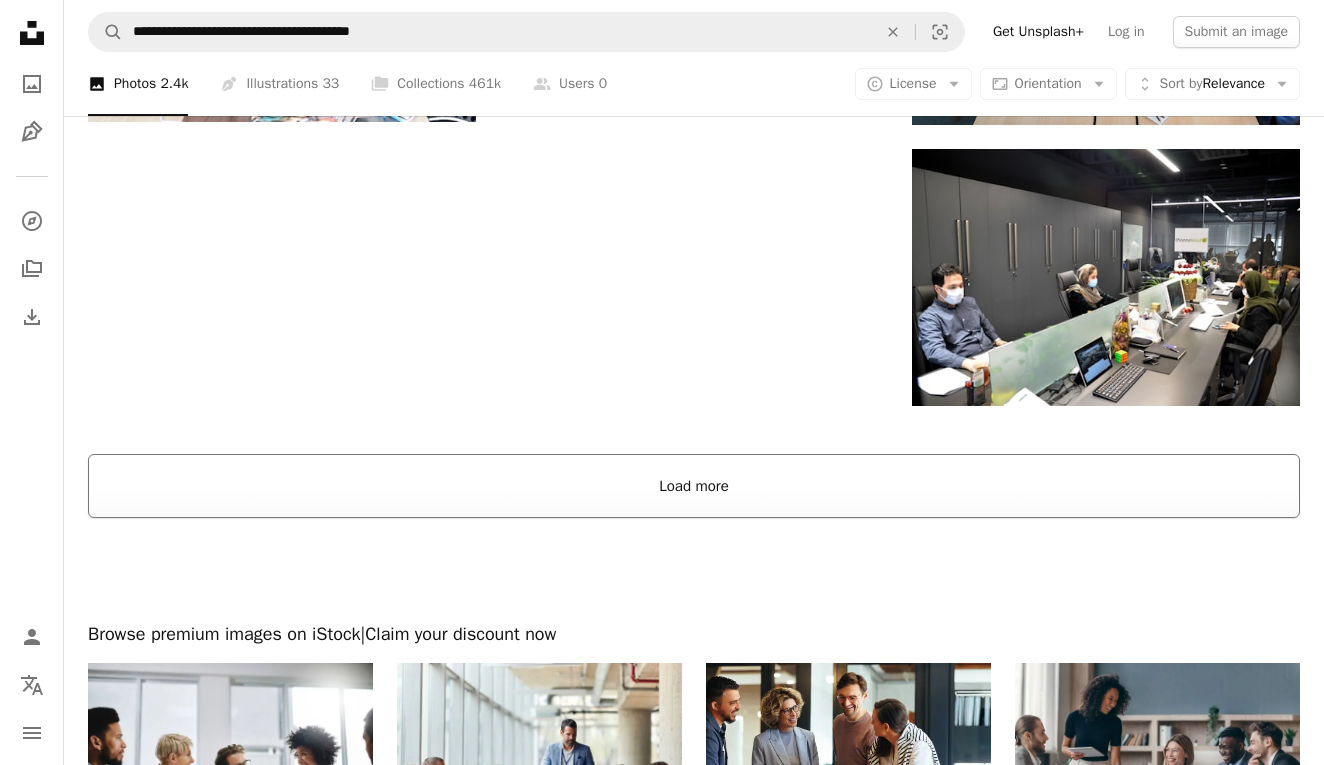 click on "Load more" at bounding box center (694, 486) 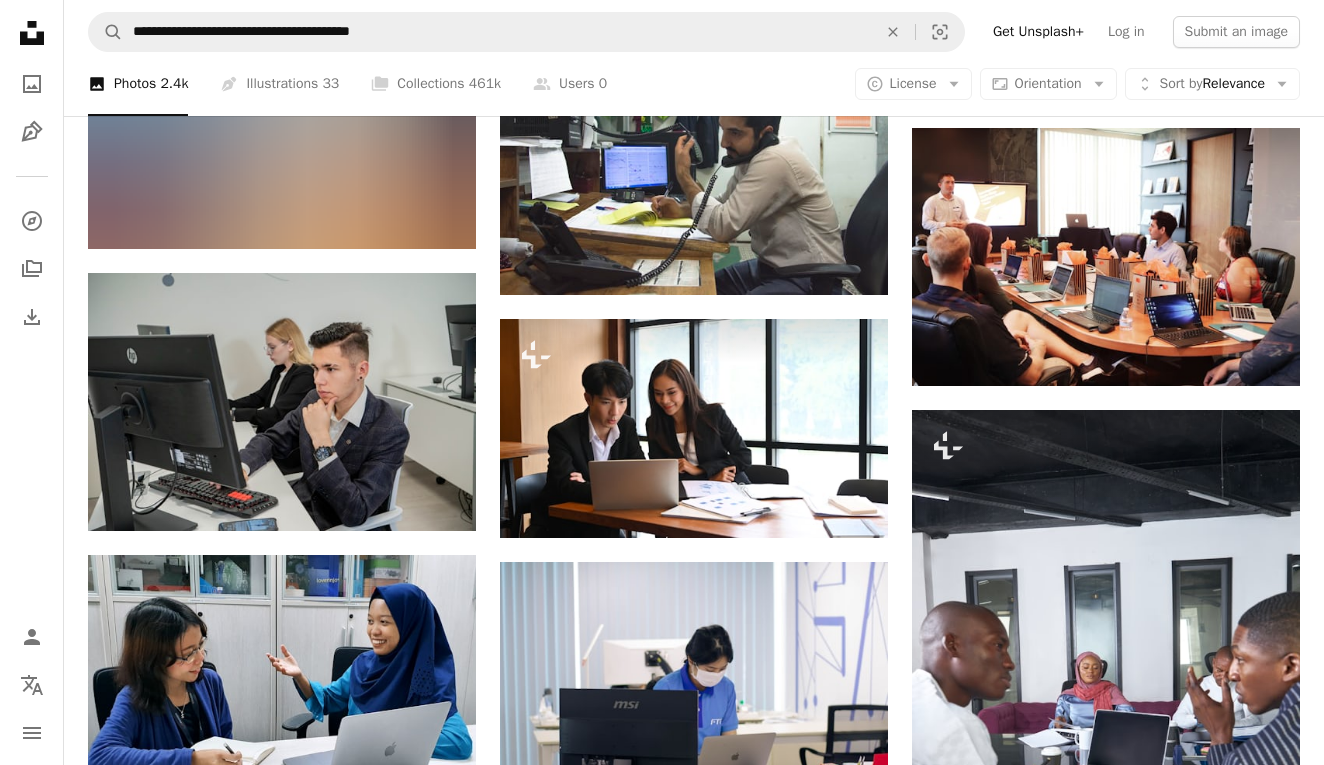 scroll, scrollTop: 13452, scrollLeft: 0, axis: vertical 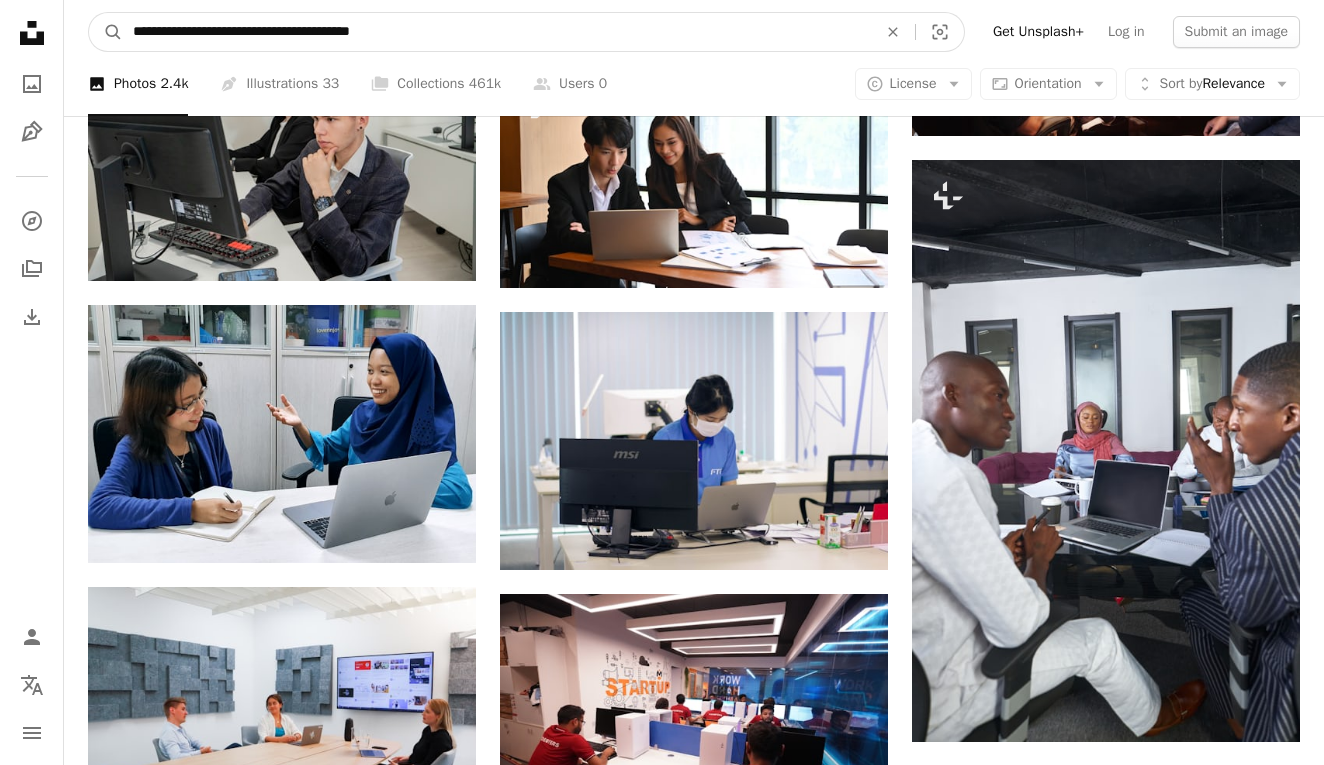 drag, startPoint x: 292, startPoint y: 25, endPoint x: 520, endPoint y: 31, distance: 228.07893 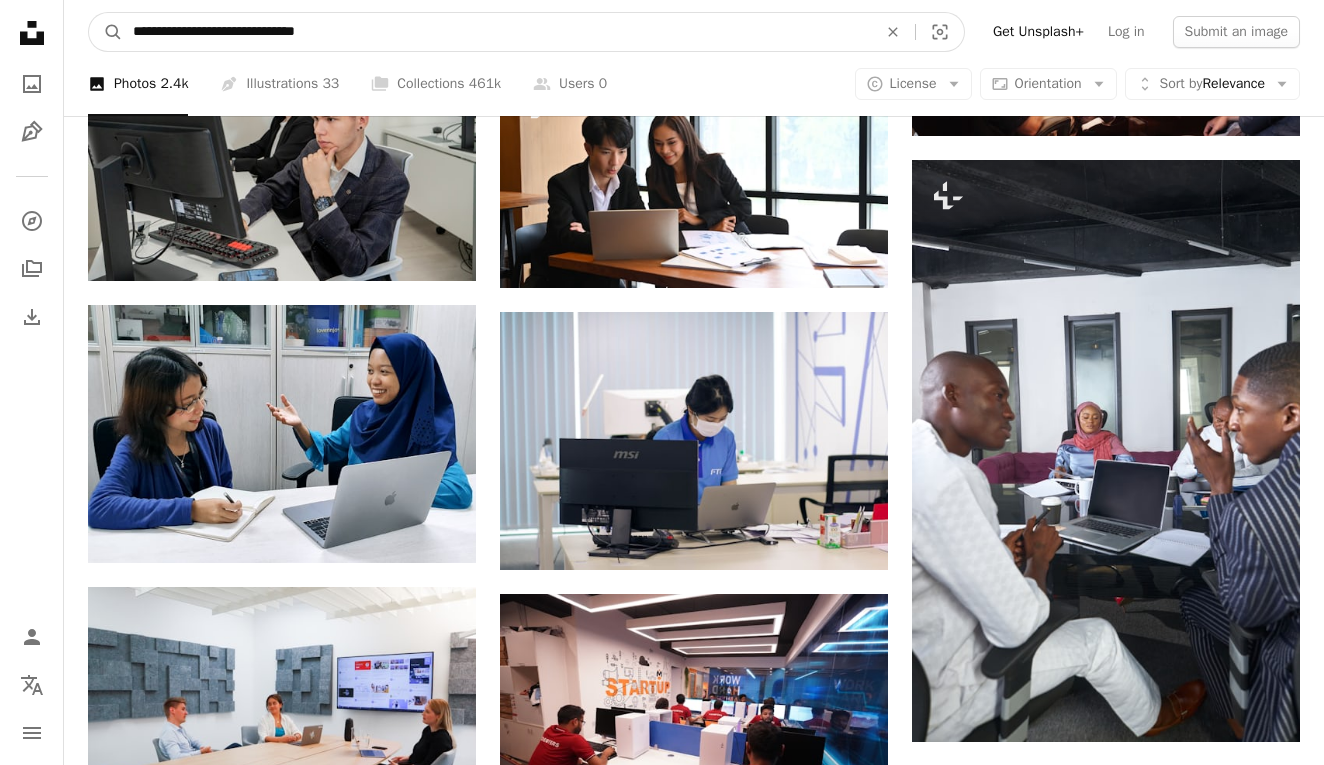 type on "**********" 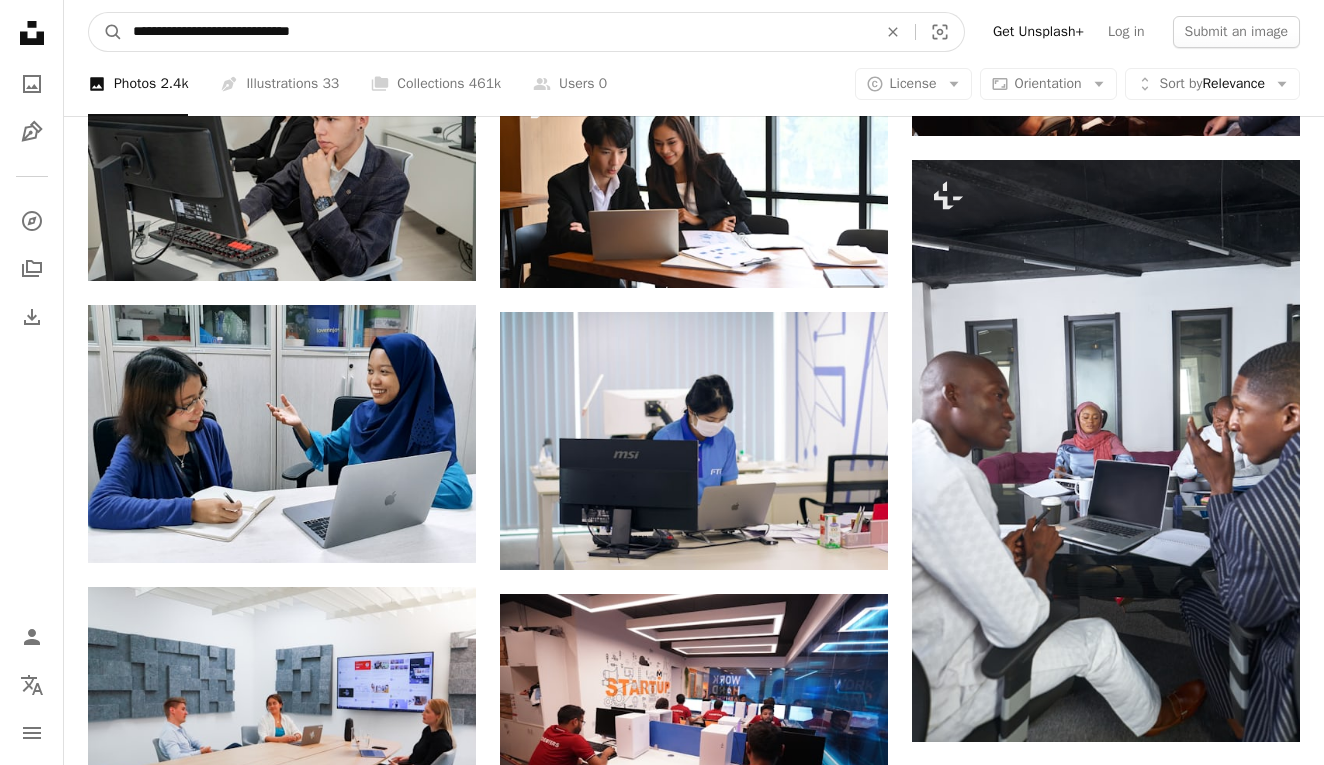 click on "A magnifying glass" at bounding box center [106, 32] 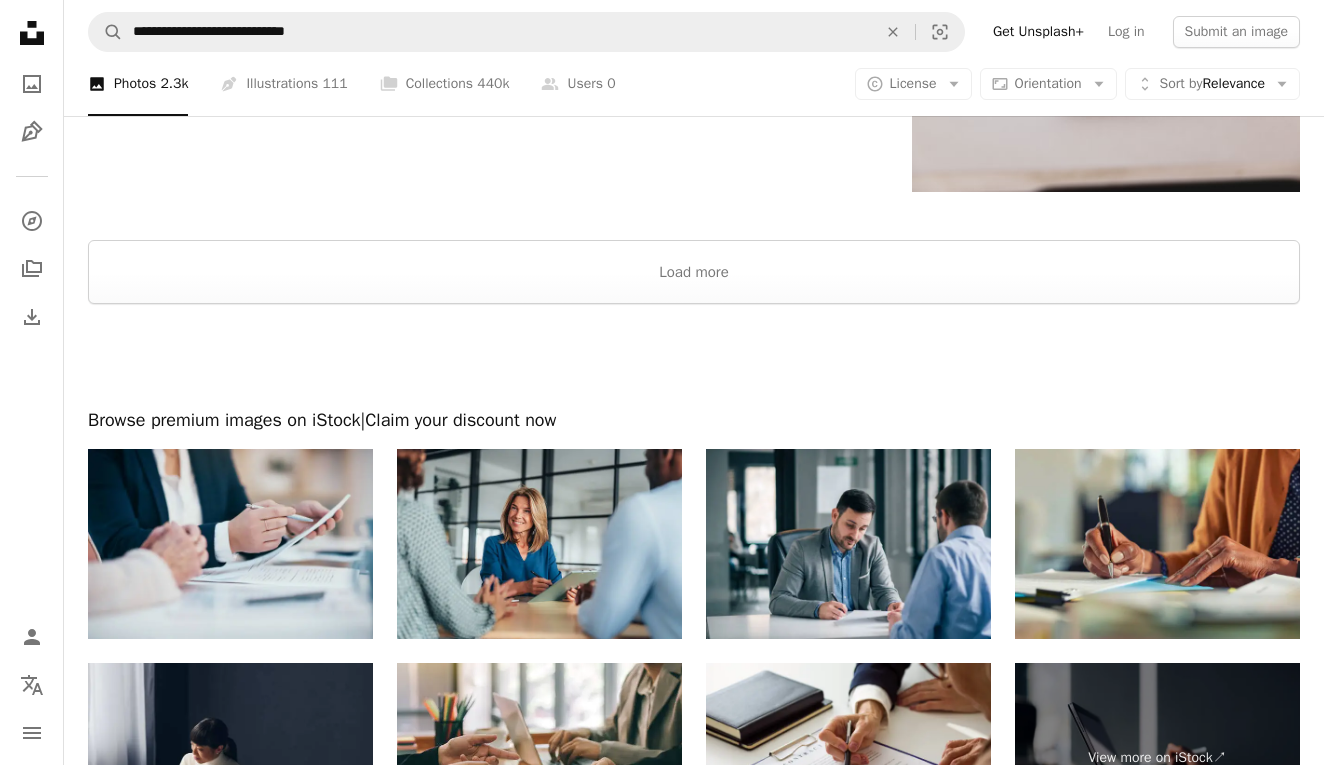 scroll, scrollTop: 2387, scrollLeft: 0, axis: vertical 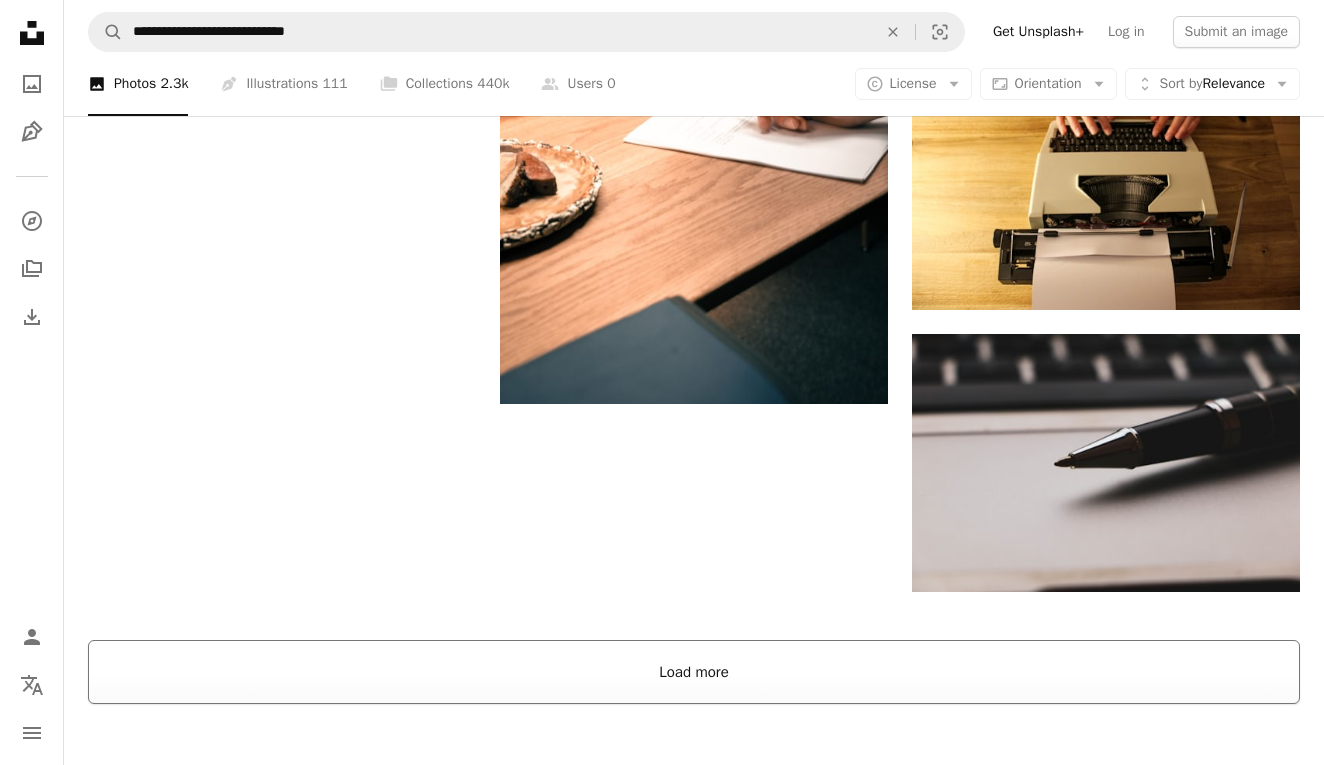 click on "Load more" at bounding box center (694, 672) 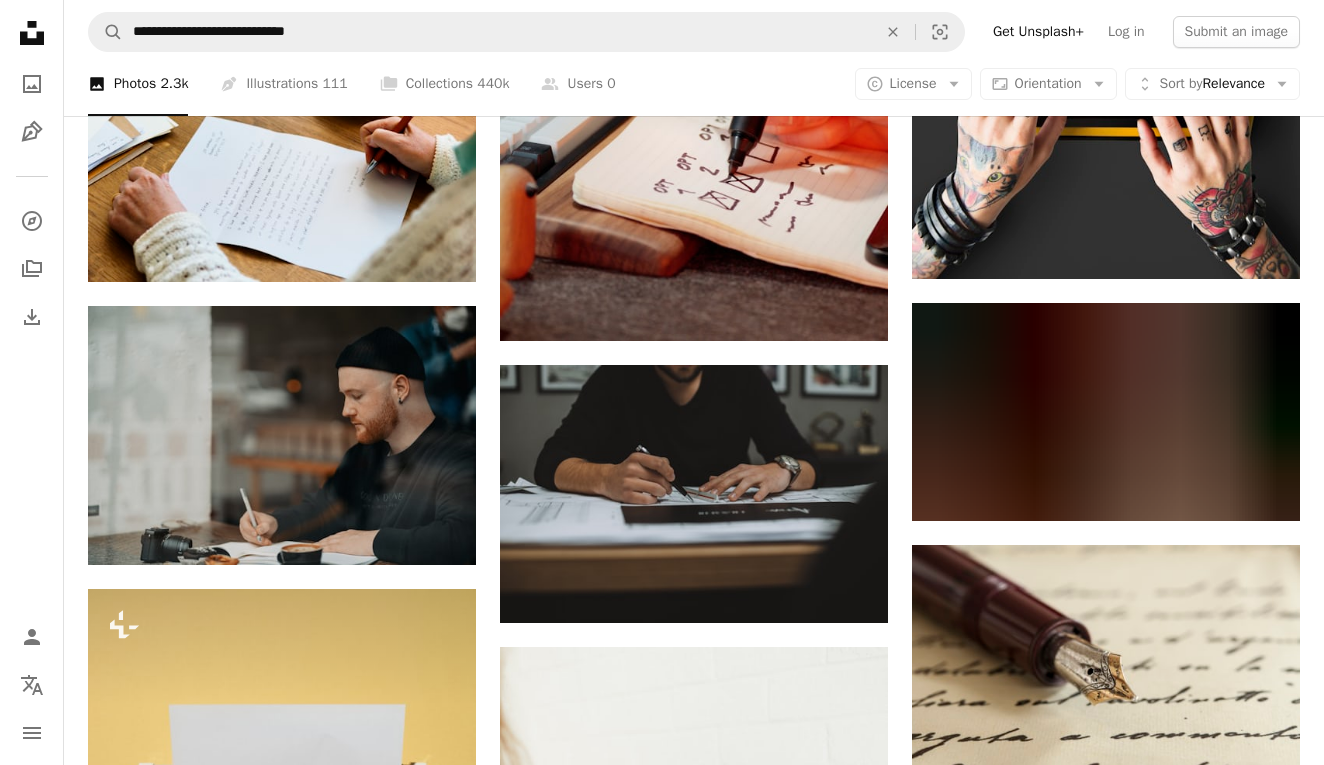 scroll, scrollTop: 8084, scrollLeft: 0, axis: vertical 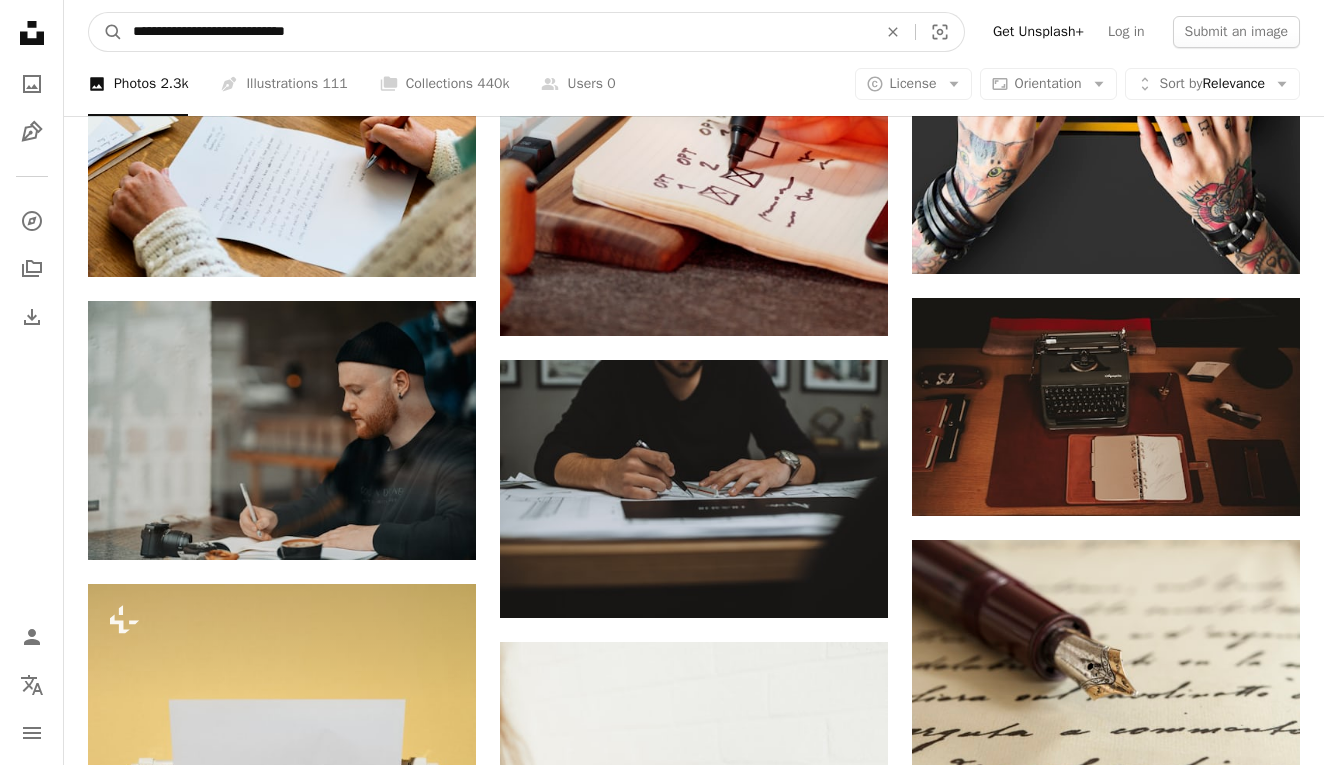 click on "**********" at bounding box center (497, 32) 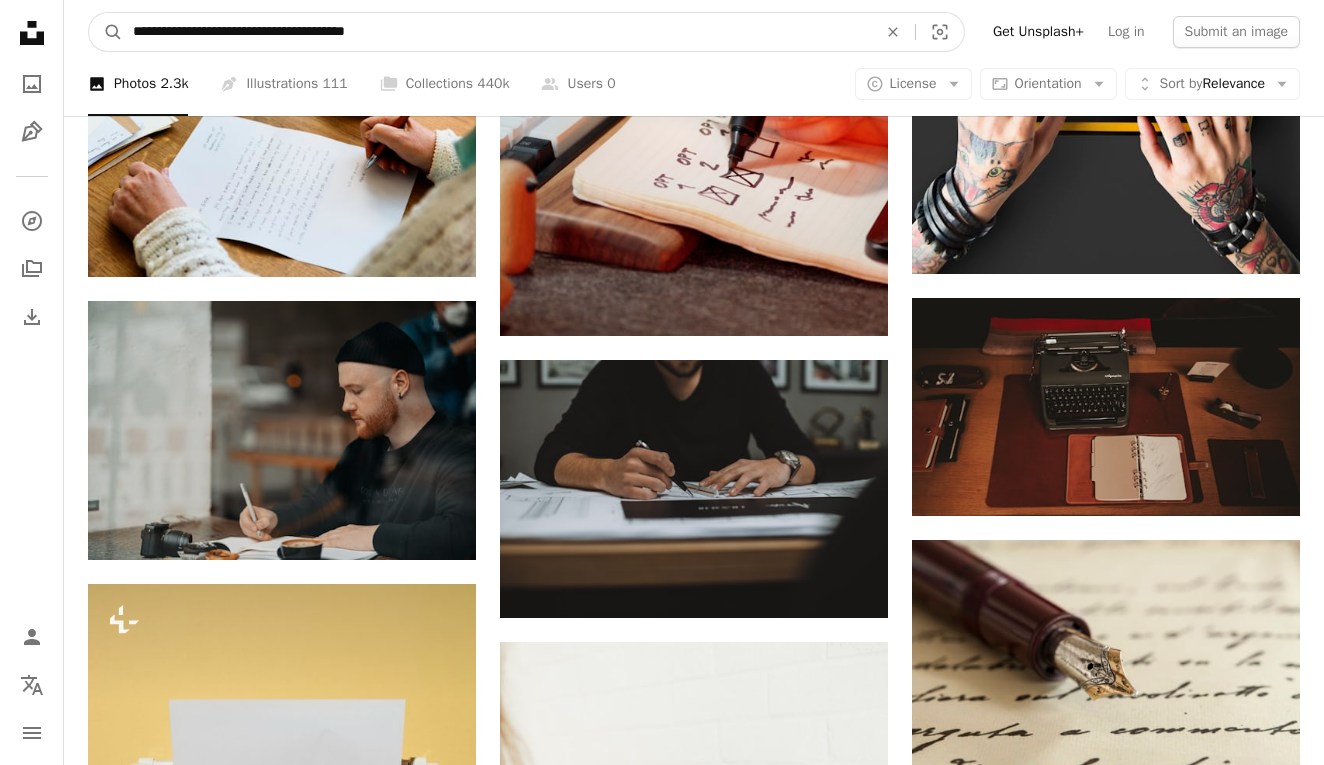 type on "**********" 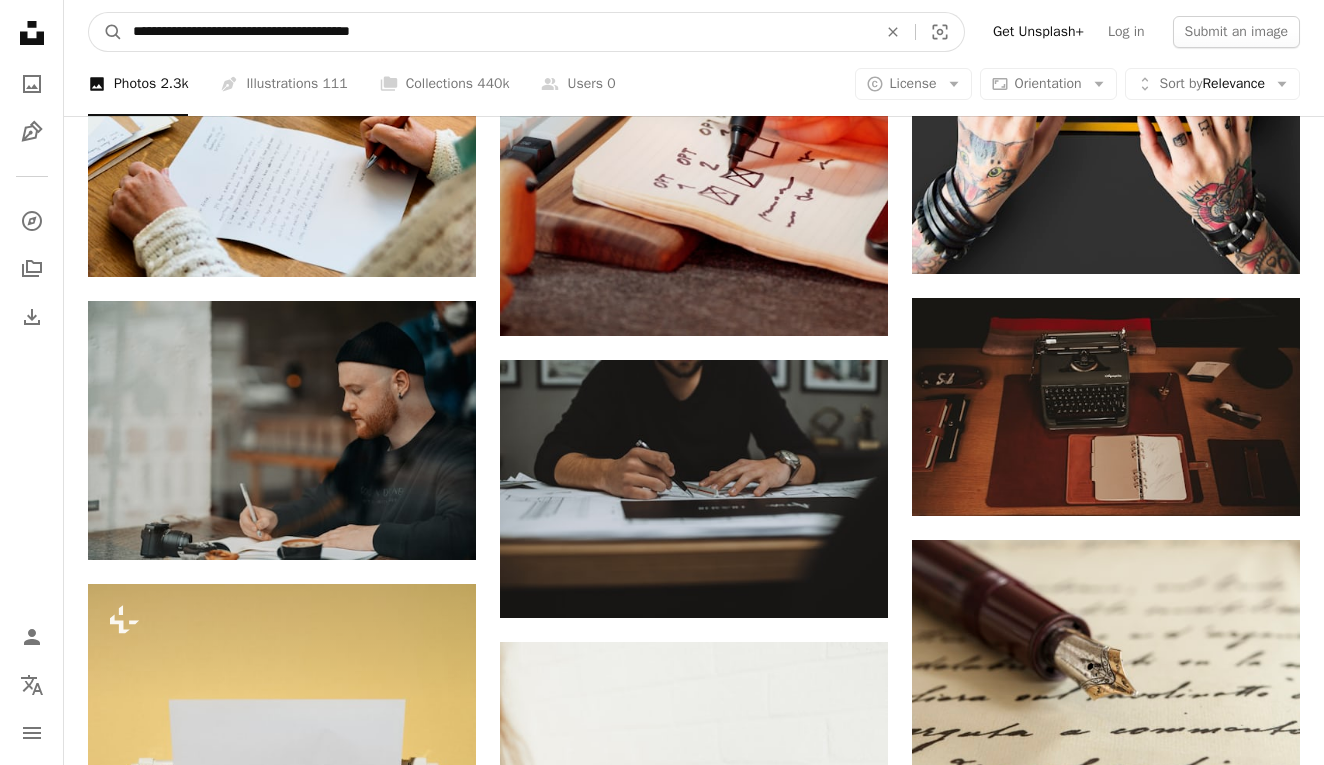 click on "A magnifying glass" at bounding box center [106, 32] 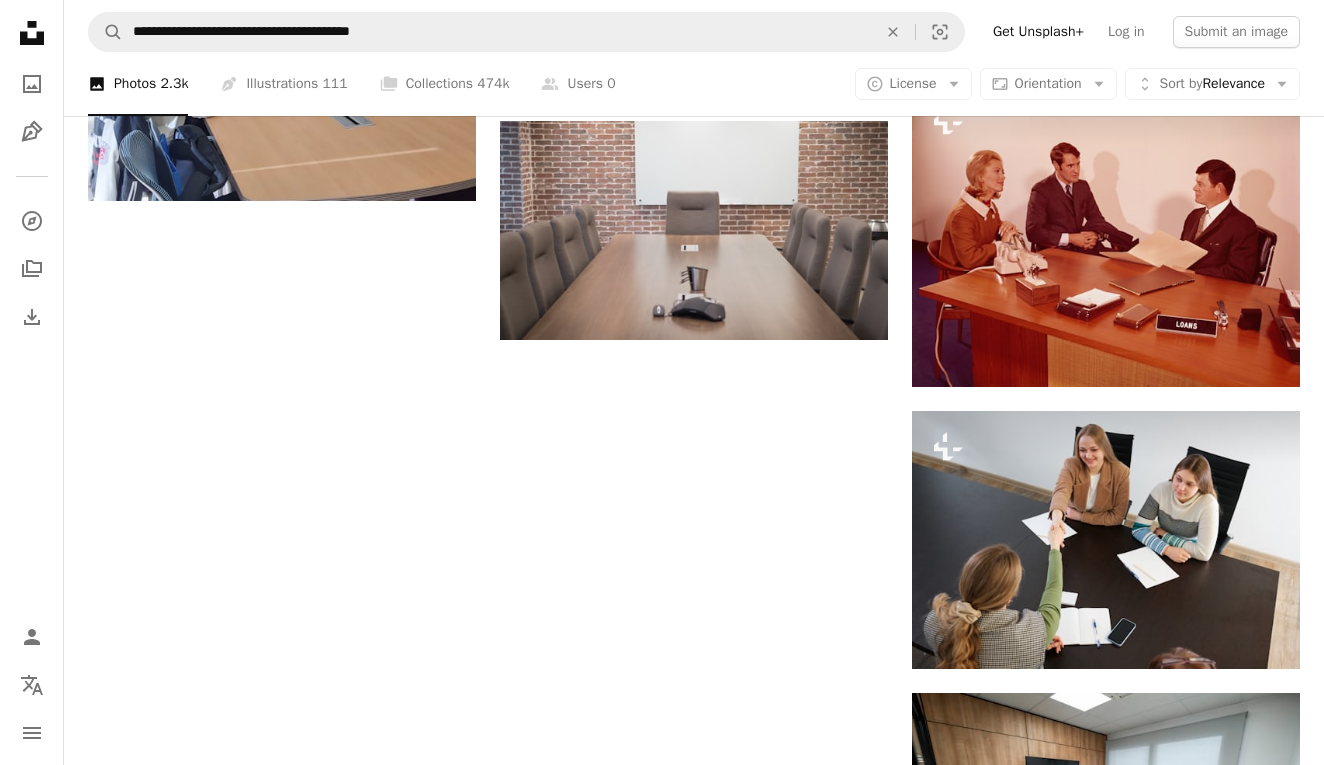 scroll, scrollTop: 2705, scrollLeft: 0, axis: vertical 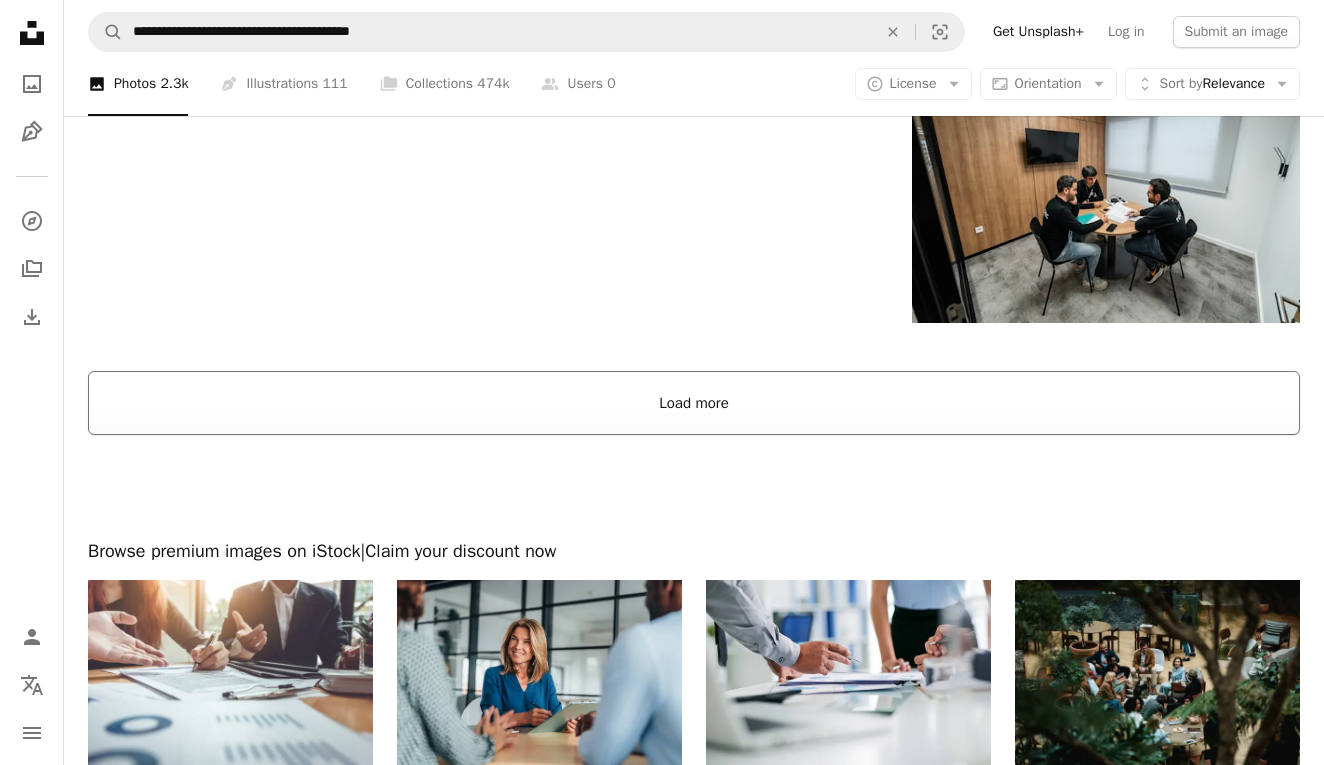 click on "Load more" at bounding box center [694, 403] 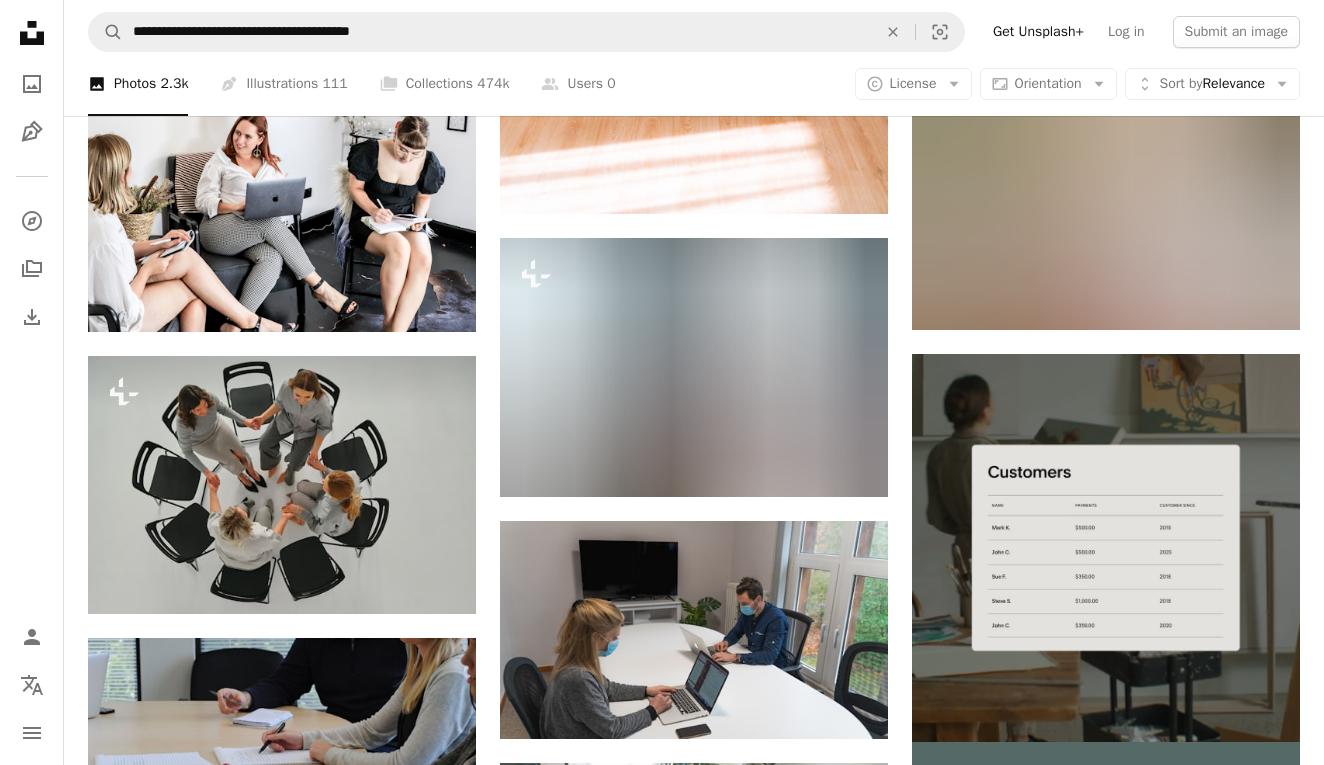 scroll, scrollTop: 6685, scrollLeft: 0, axis: vertical 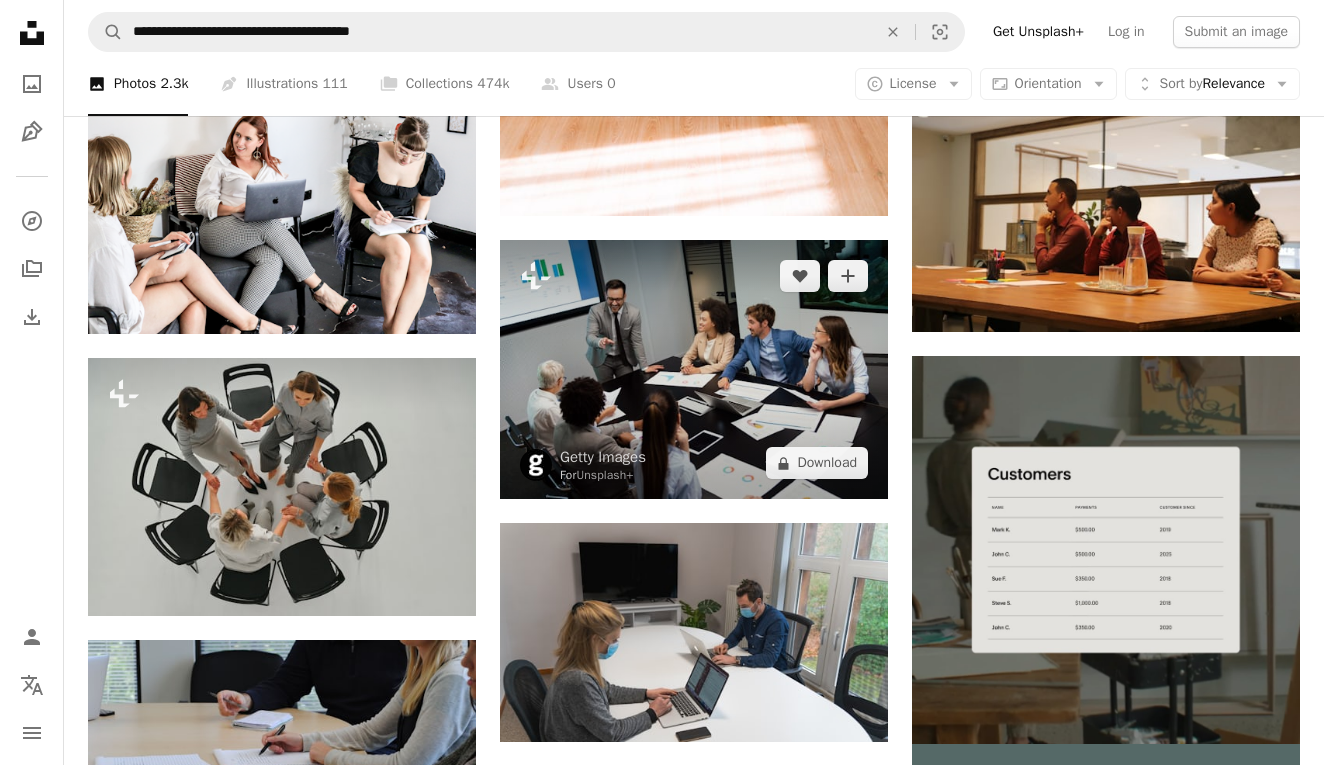 click at bounding box center [694, 369] 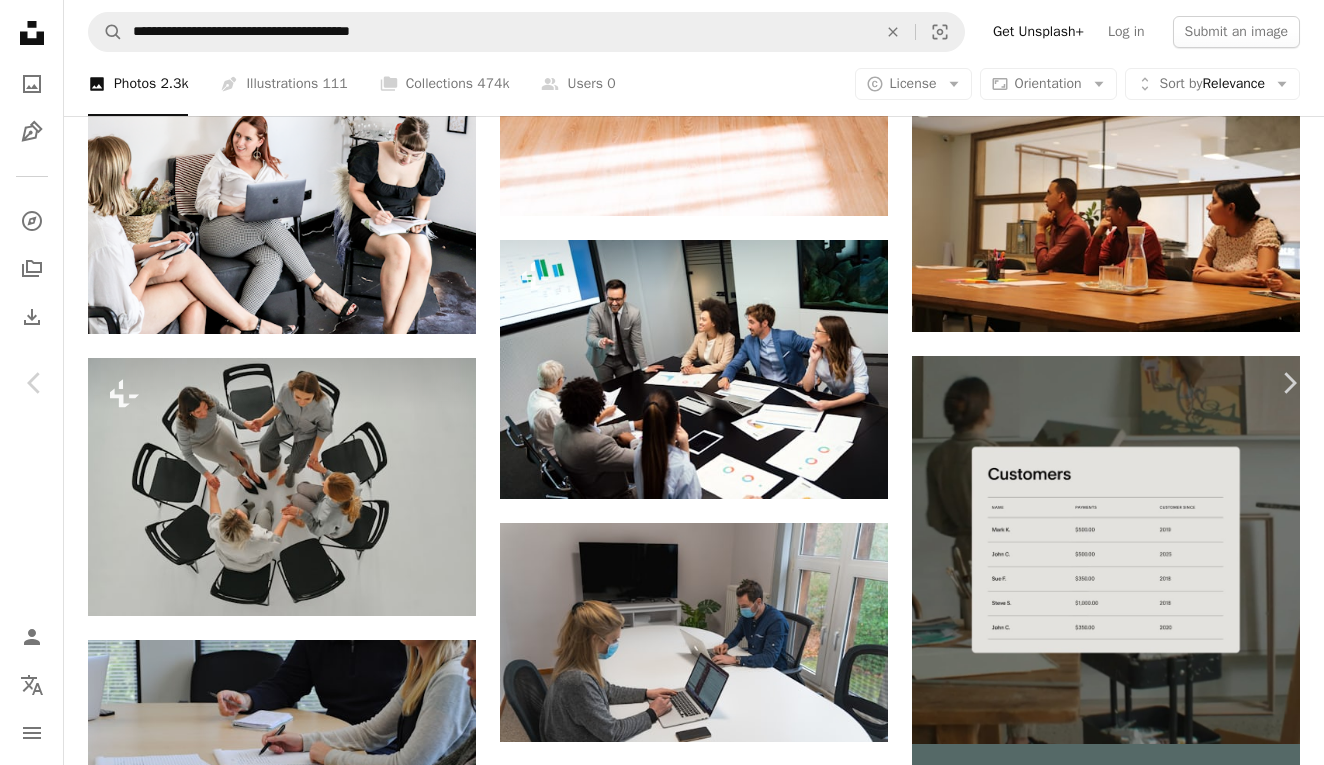 click on "An X shape" at bounding box center (20, 20) 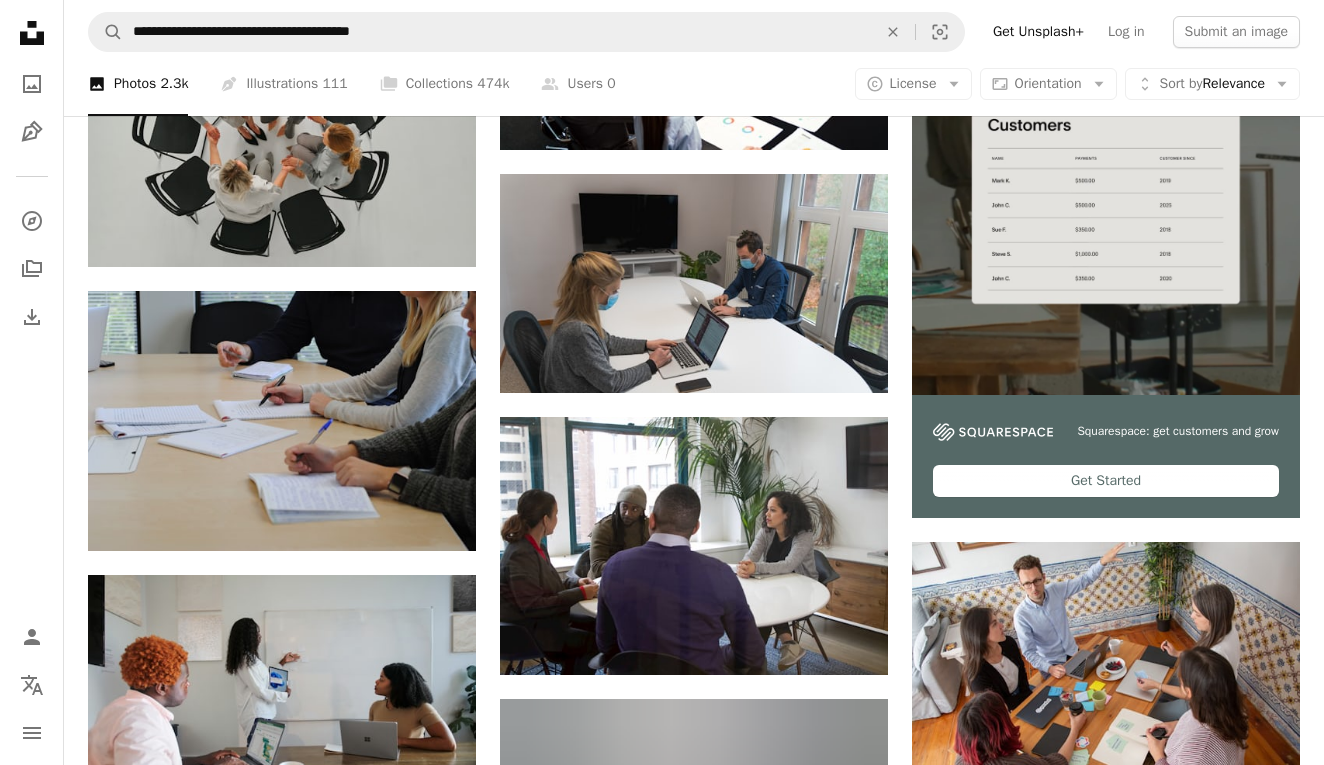 scroll, scrollTop: 7083, scrollLeft: 0, axis: vertical 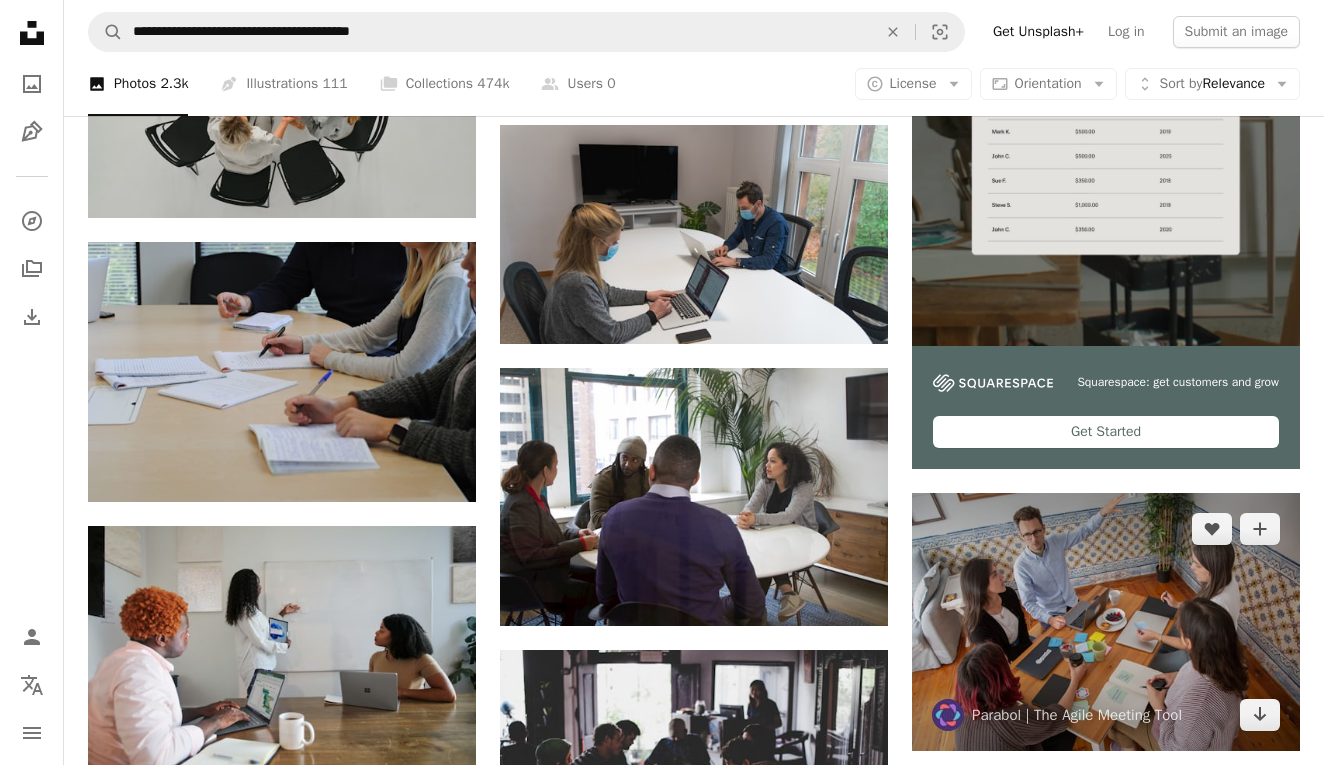 click at bounding box center [1106, 622] 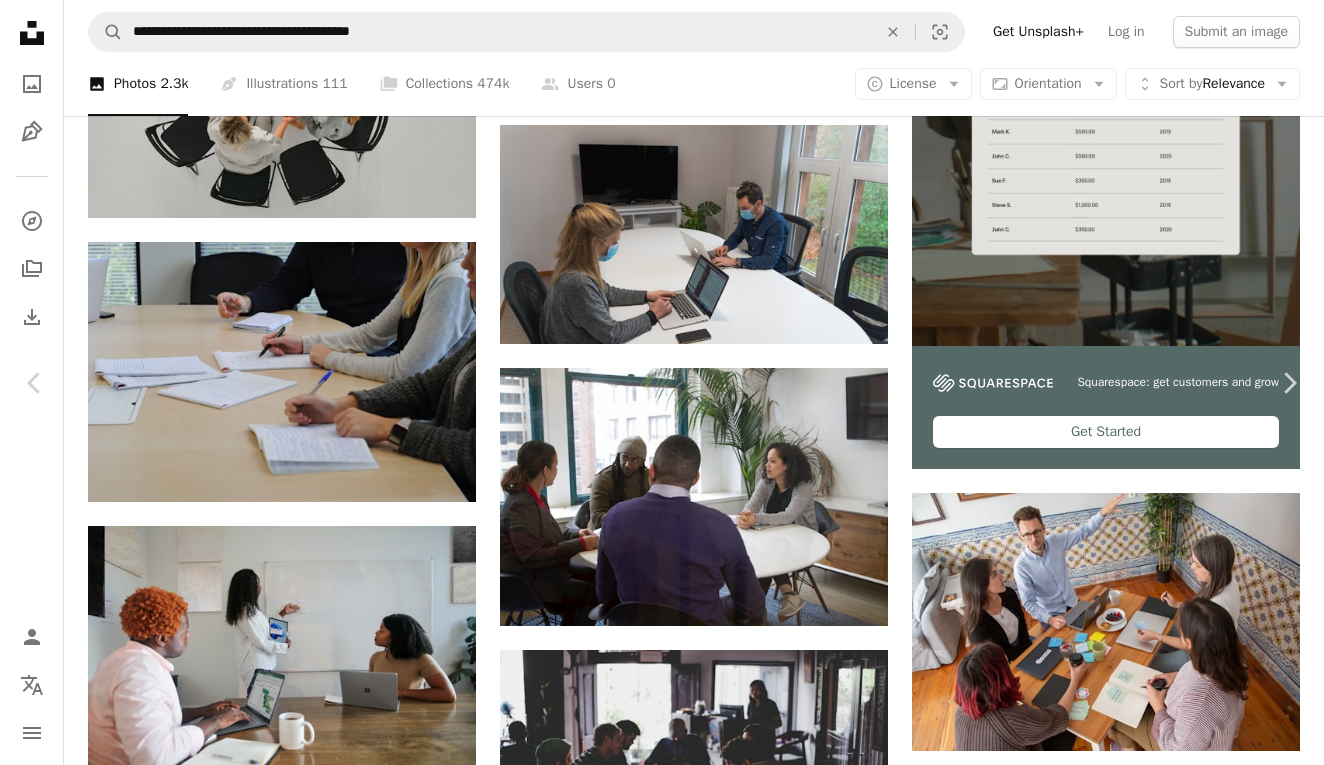 click on "An X shape" at bounding box center [20, 20] 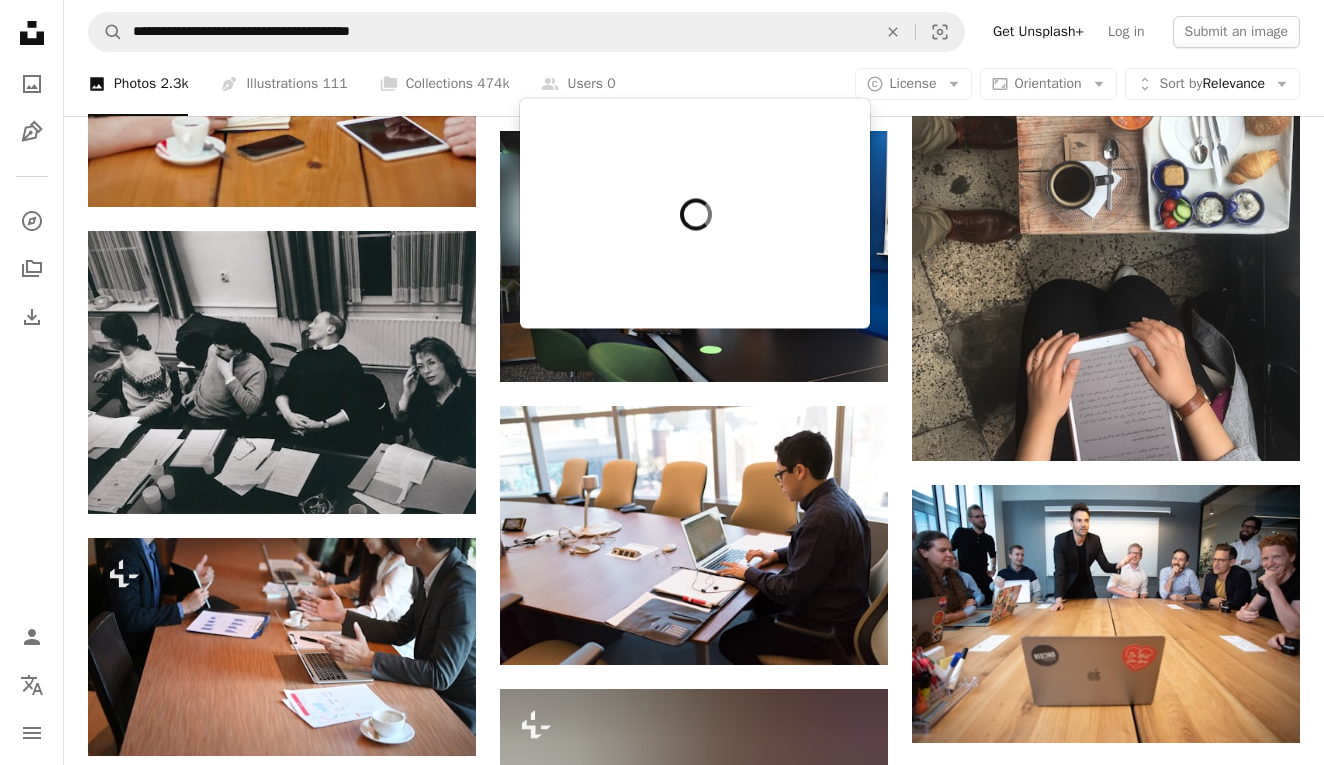scroll, scrollTop: 10585, scrollLeft: 0, axis: vertical 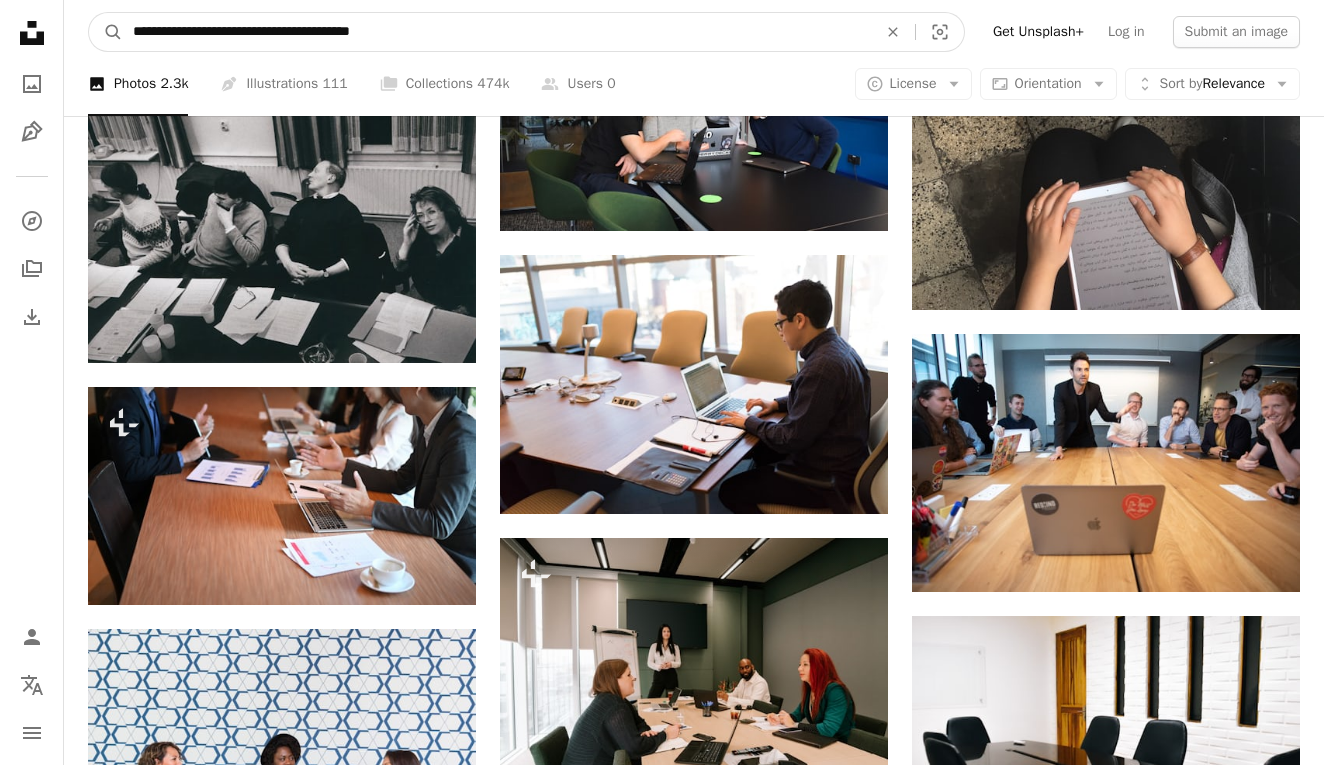 click on "**********" at bounding box center [497, 32] 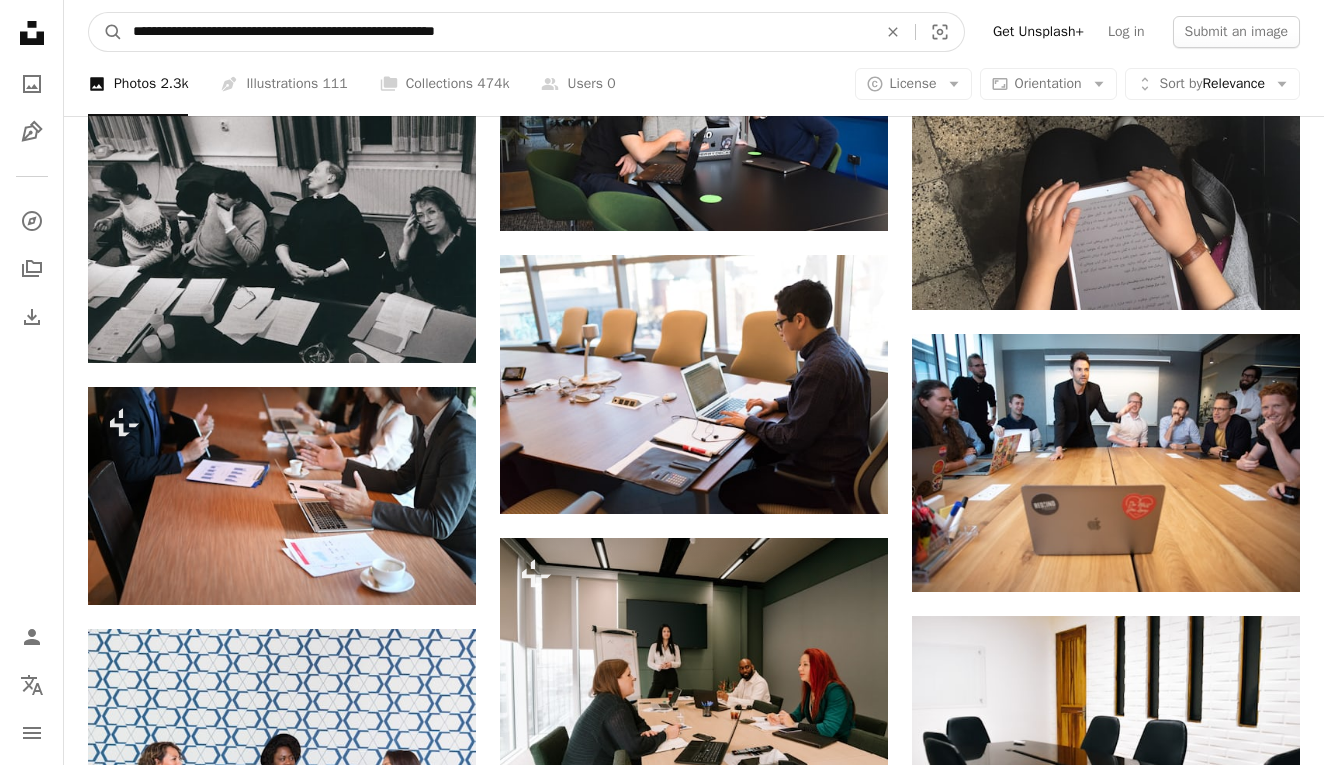 type on "**********" 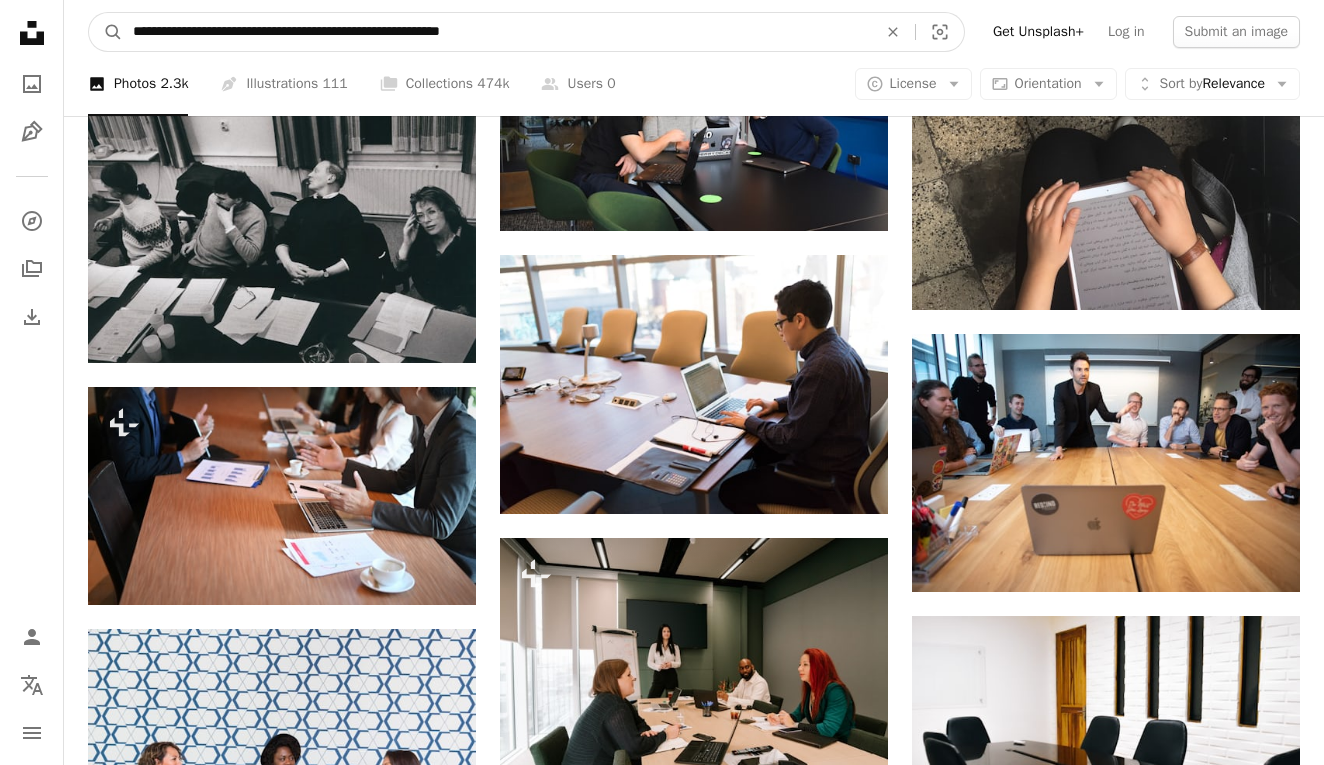 click on "A magnifying glass" at bounding box center [106, 32] 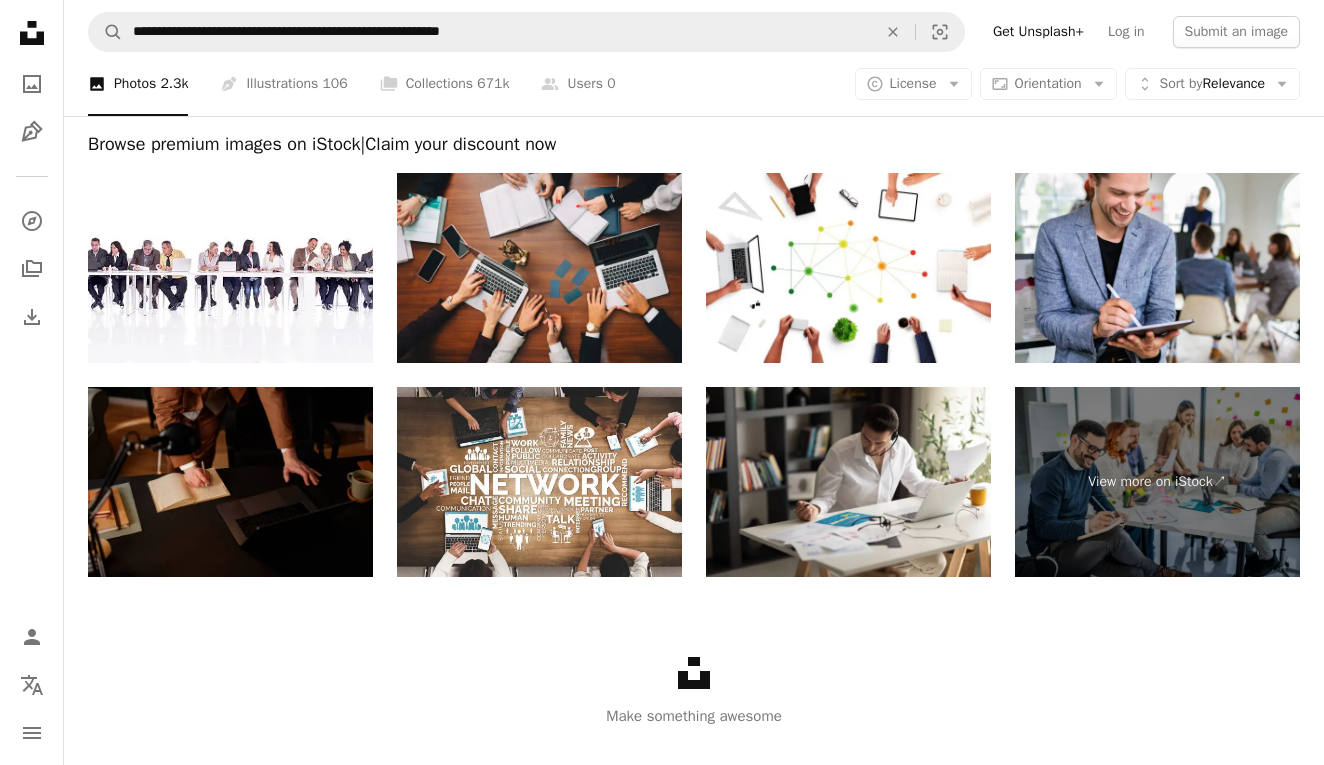 scroll, scrollTop: 3008, scrollLeft: 0, axis: vertical 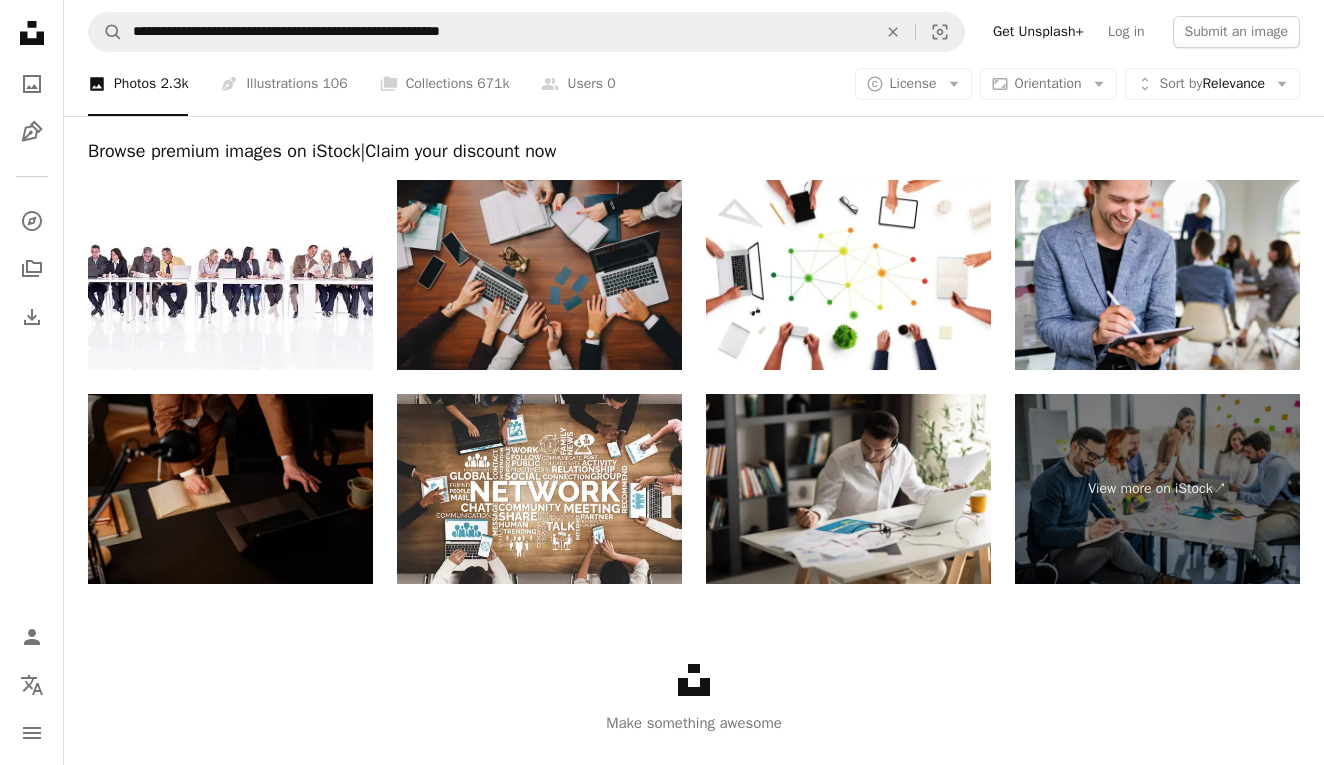 click at bounding box center (539, 275) 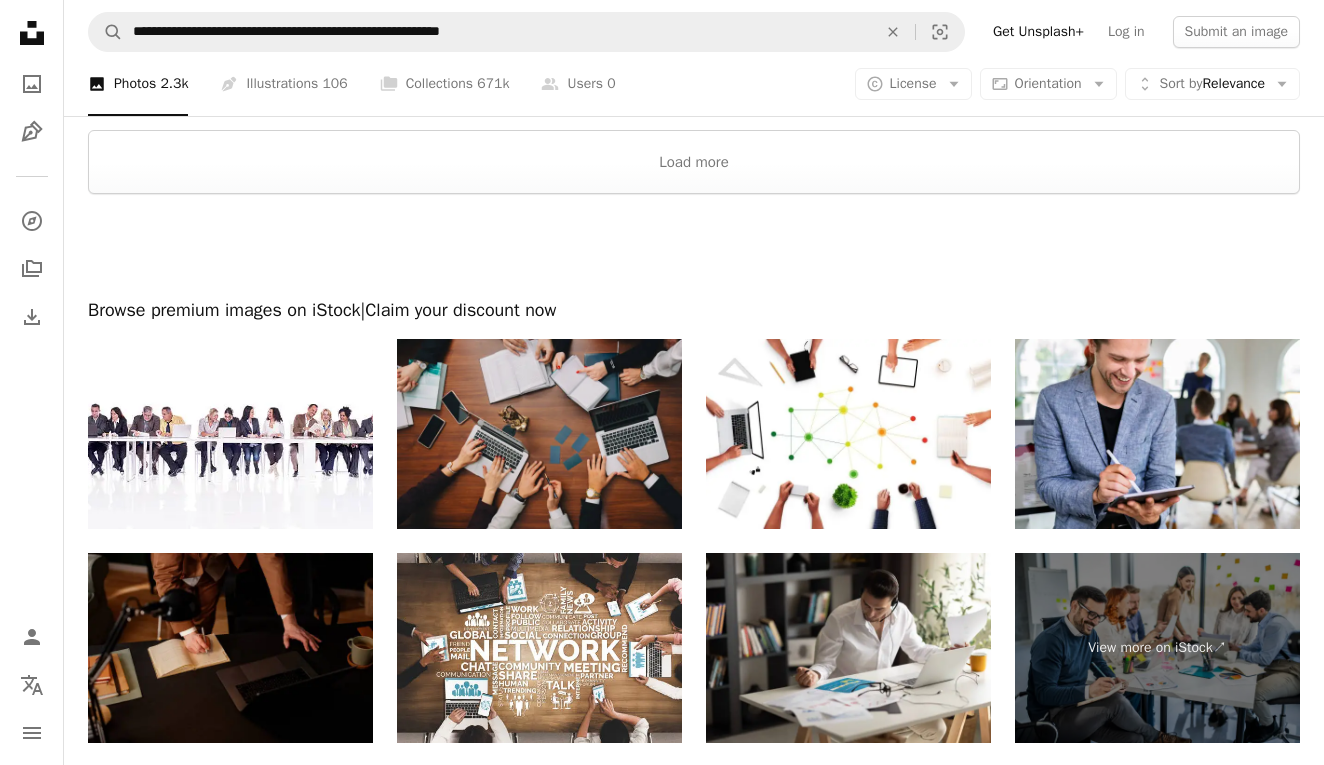 scroll, scrollTop: 2838, scrollLeft: 0, axis: vertical 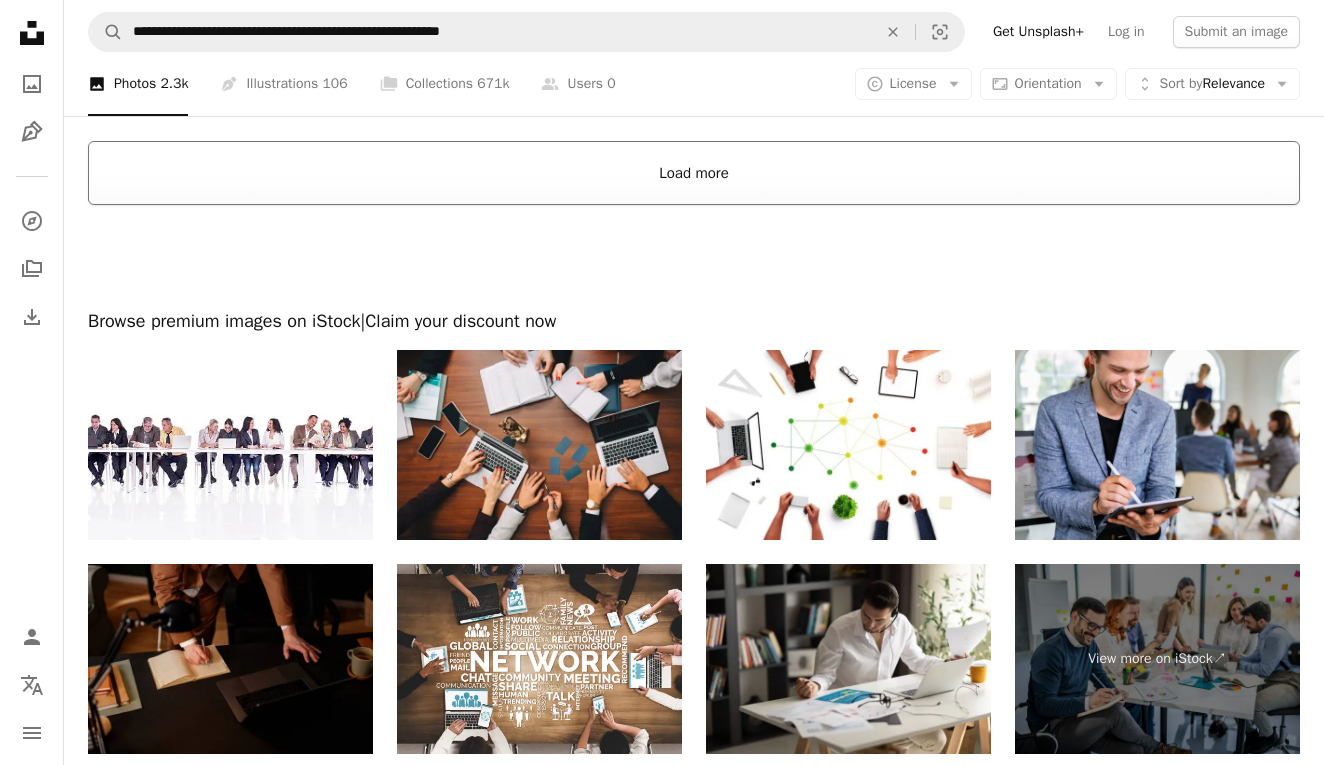 click on "Load more" at bounding box center [694, 173] 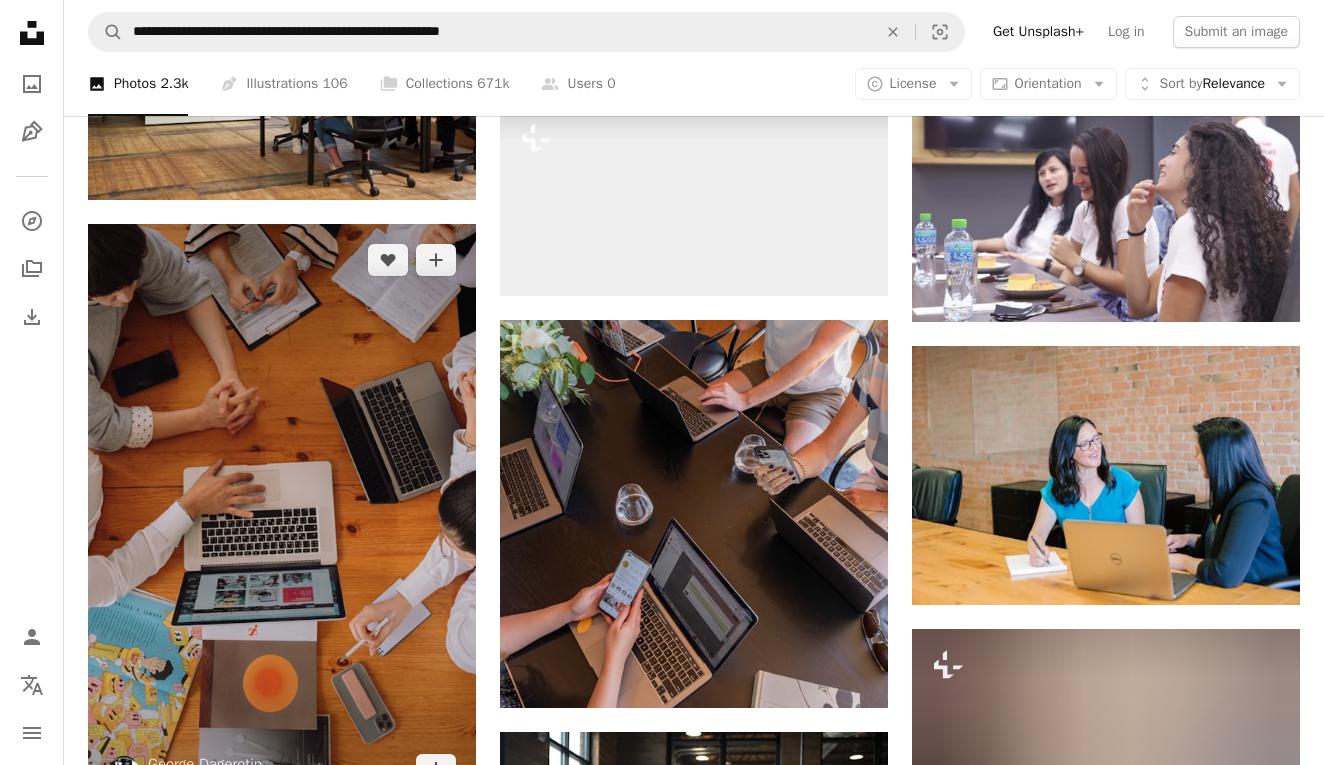 scroll, scrollTop: 29766, scrollLeft: 0, axis: vertical 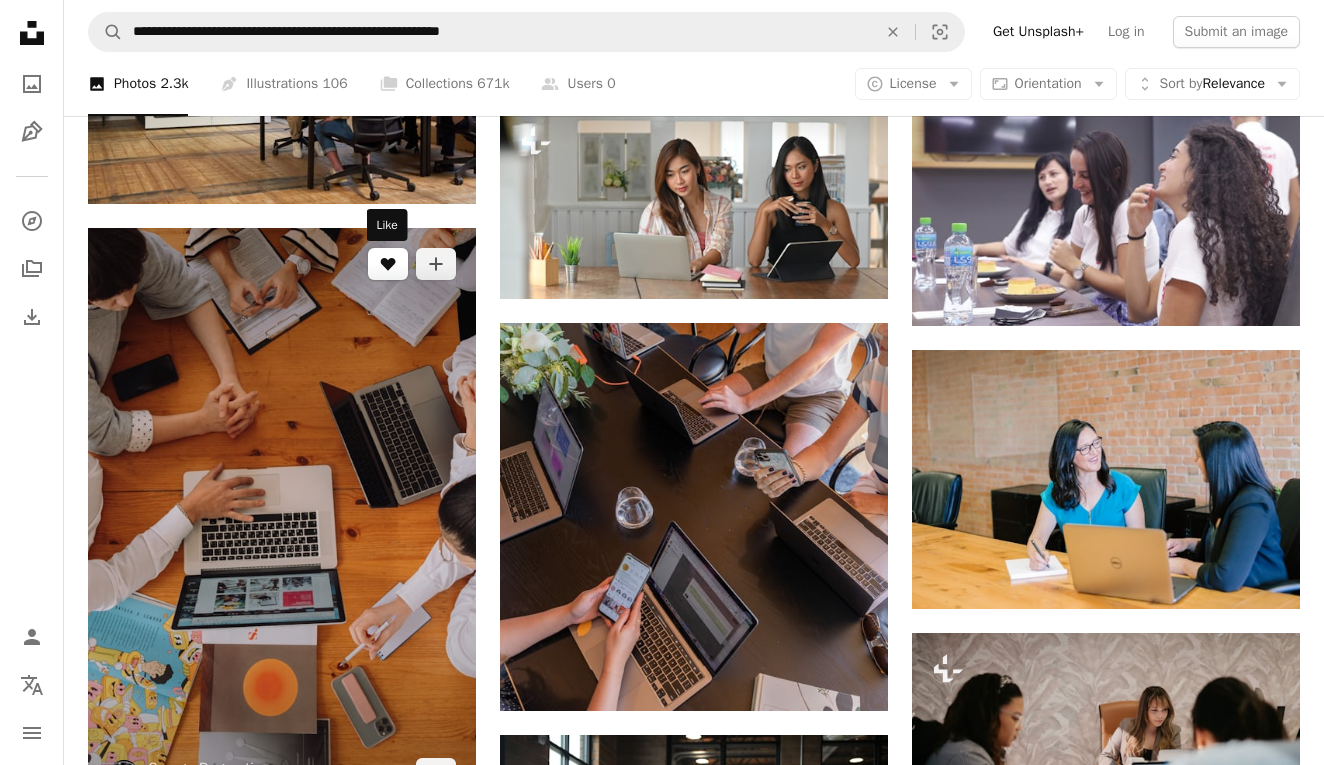 click 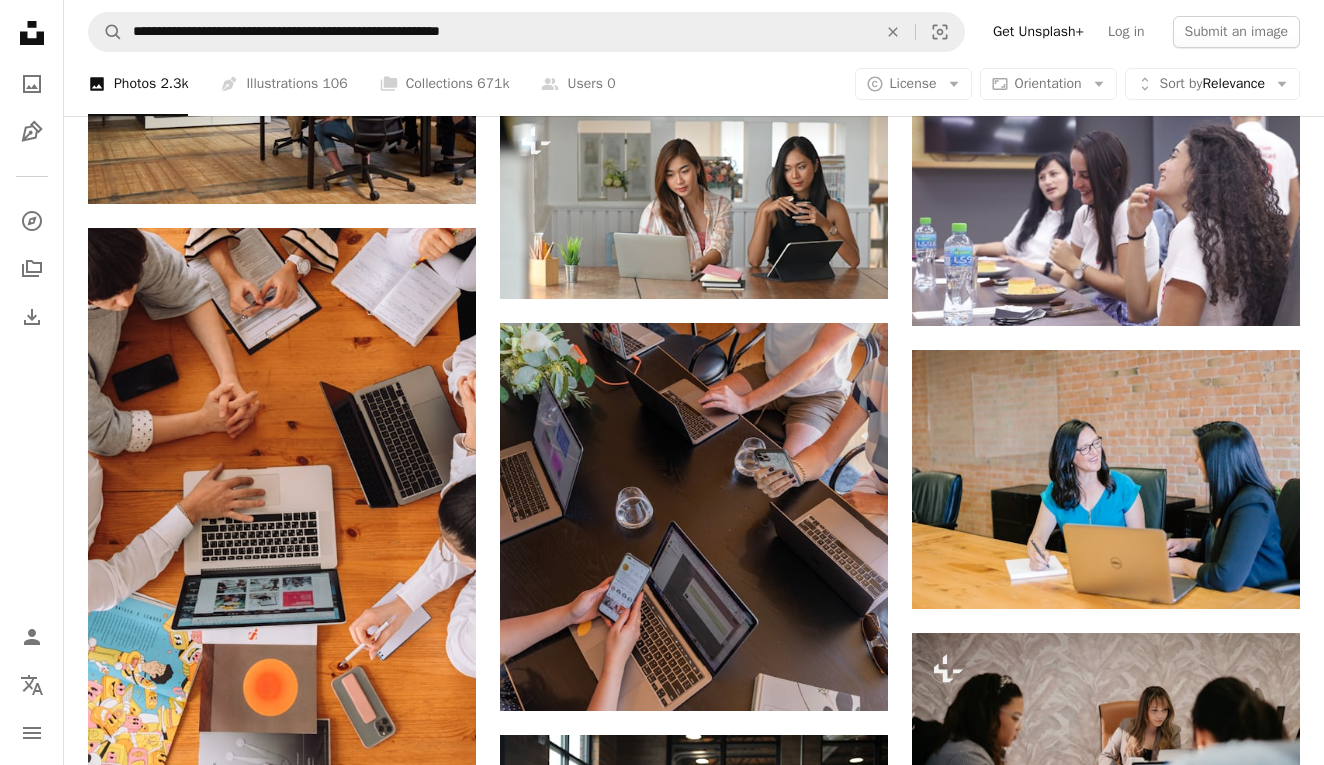 type on "**********" 